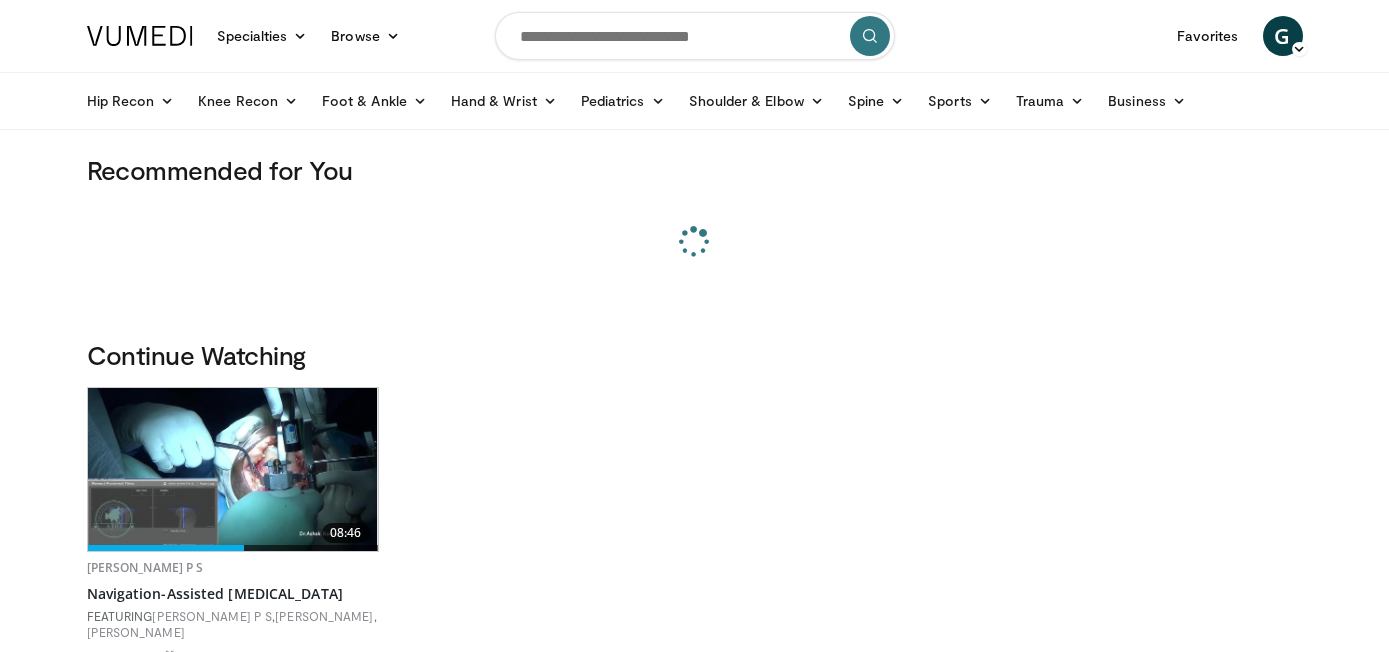 scroll, scrollTop: 0, scrollLeft: 0, axis: both 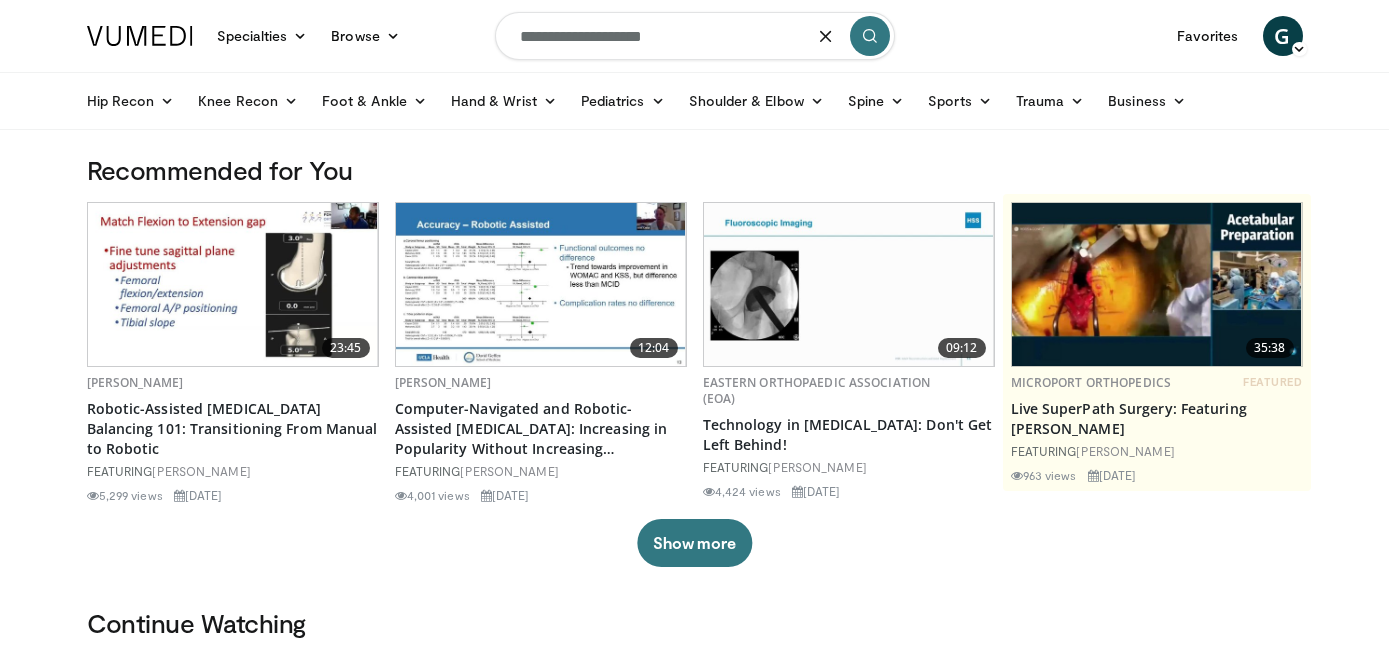 type on "**********" 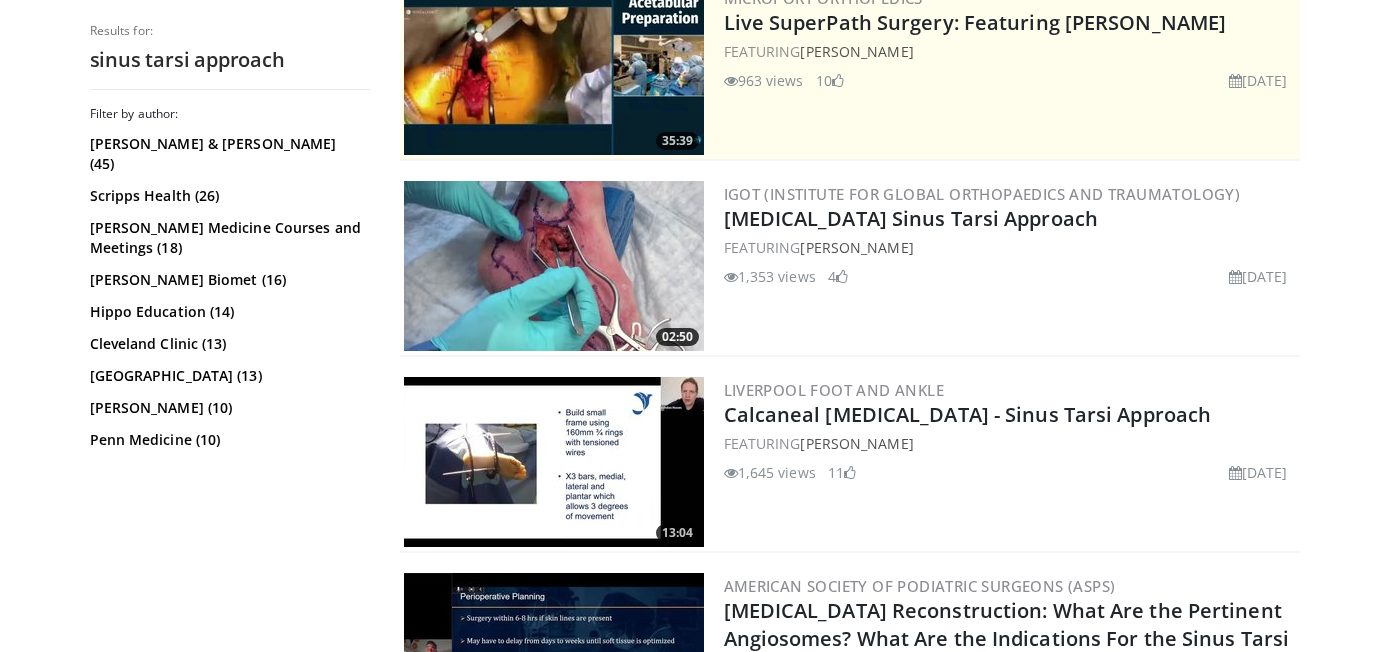 scroll, scrollTop: 439, scrollLeft: 0, axis: vertical 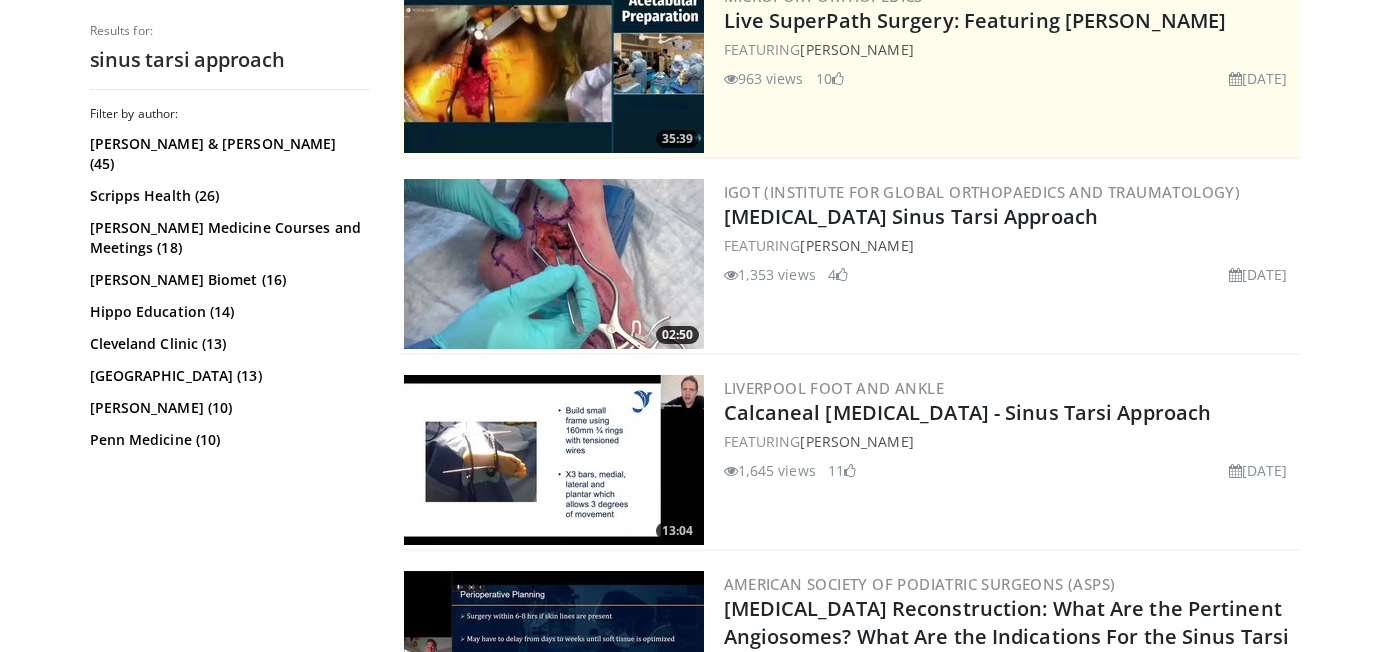 click on "Liverpool Foot and Ankle" at bounding box center [834, 388] 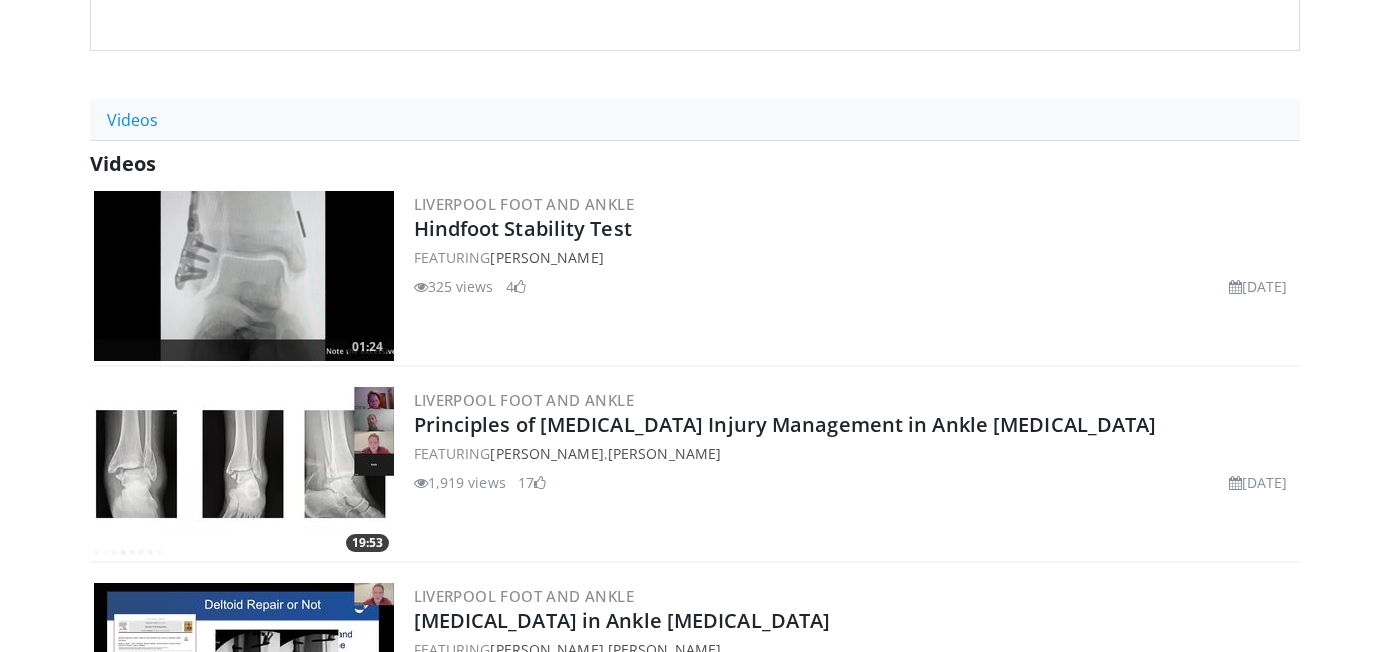 scroll, scrollTop: 13, scrollLeft: 0, axis: vertical 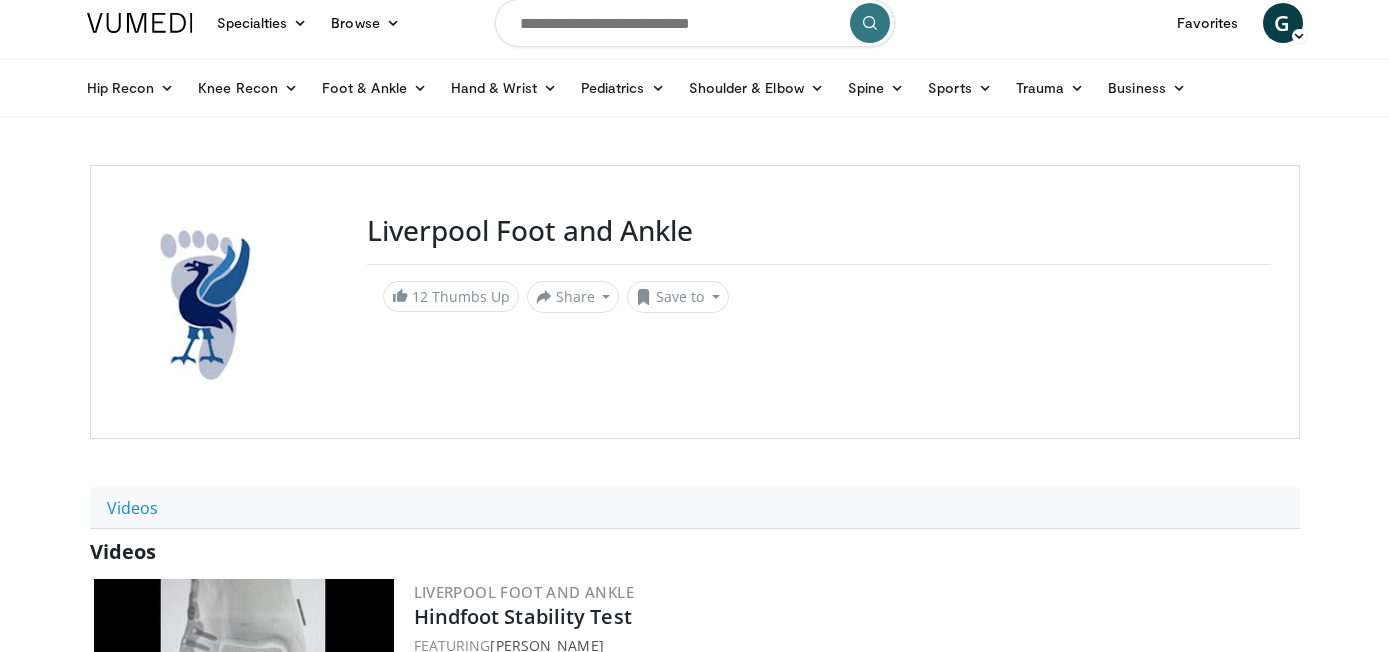 click on "Liverpool Foot and Ankle
12
Thumbs Up
Share Liverpool Foot and Ankle...
×
Enter one or more e-mail addresses, each in a new line
Message
Send
Close
Share
E-mail
Tweet
Share
Save to
Add to Favorites
New Playlist
×" at bounding box center (819, 302) 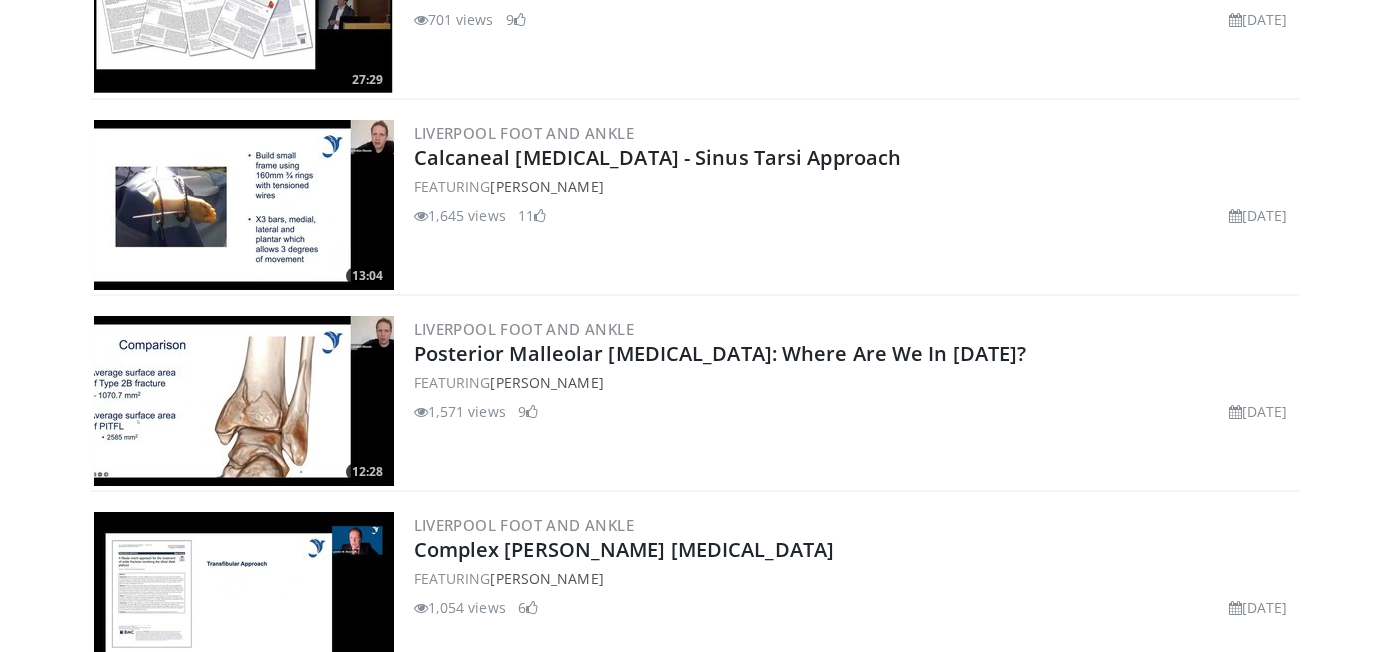 scroll, scrollTop: 2630, scrollLeft: 0, axis: vertical 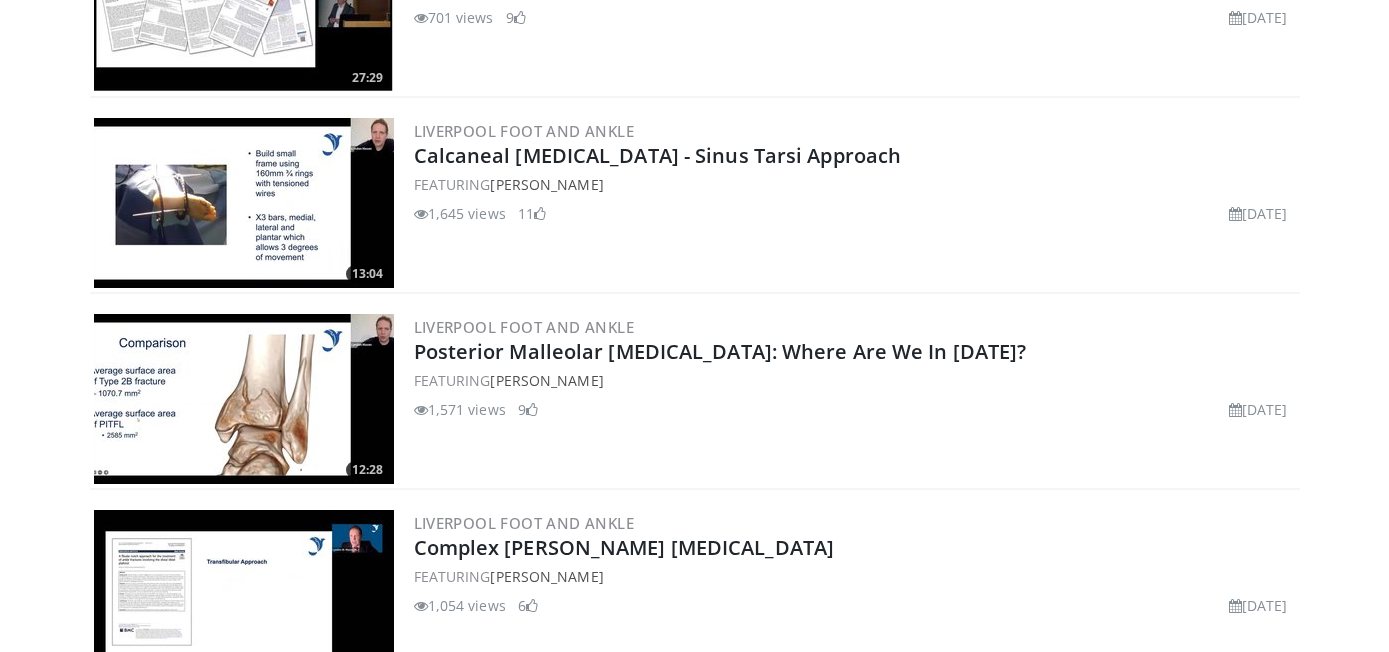 click on "Liverpool Foot and Ankle
Calcaneal Fractures - Sinus Tarsi Approach
FEATURING
Lyndon Mason
1,645 views
October 17, 2023
11" at bounding box center (855, 203) 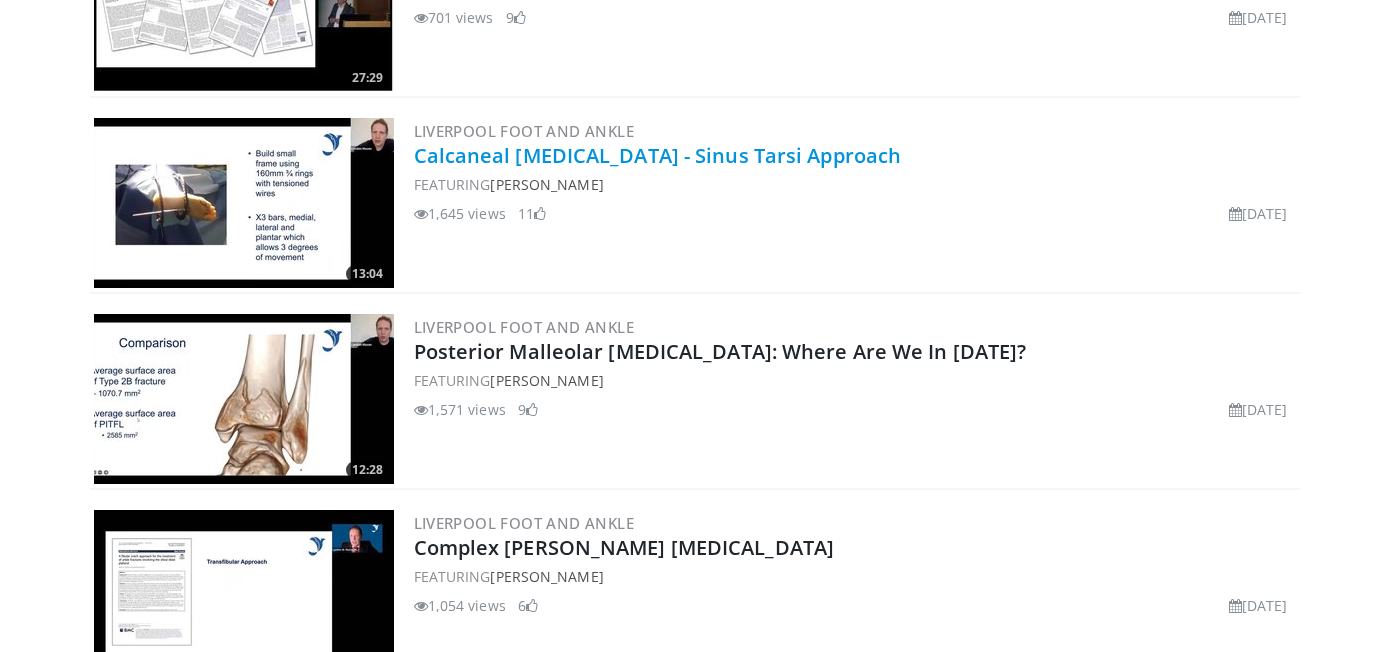 click on "Calcaneal [MEDICAL_DATA] - Sinus Tarsi Approach" at bounding box center (658, 155) 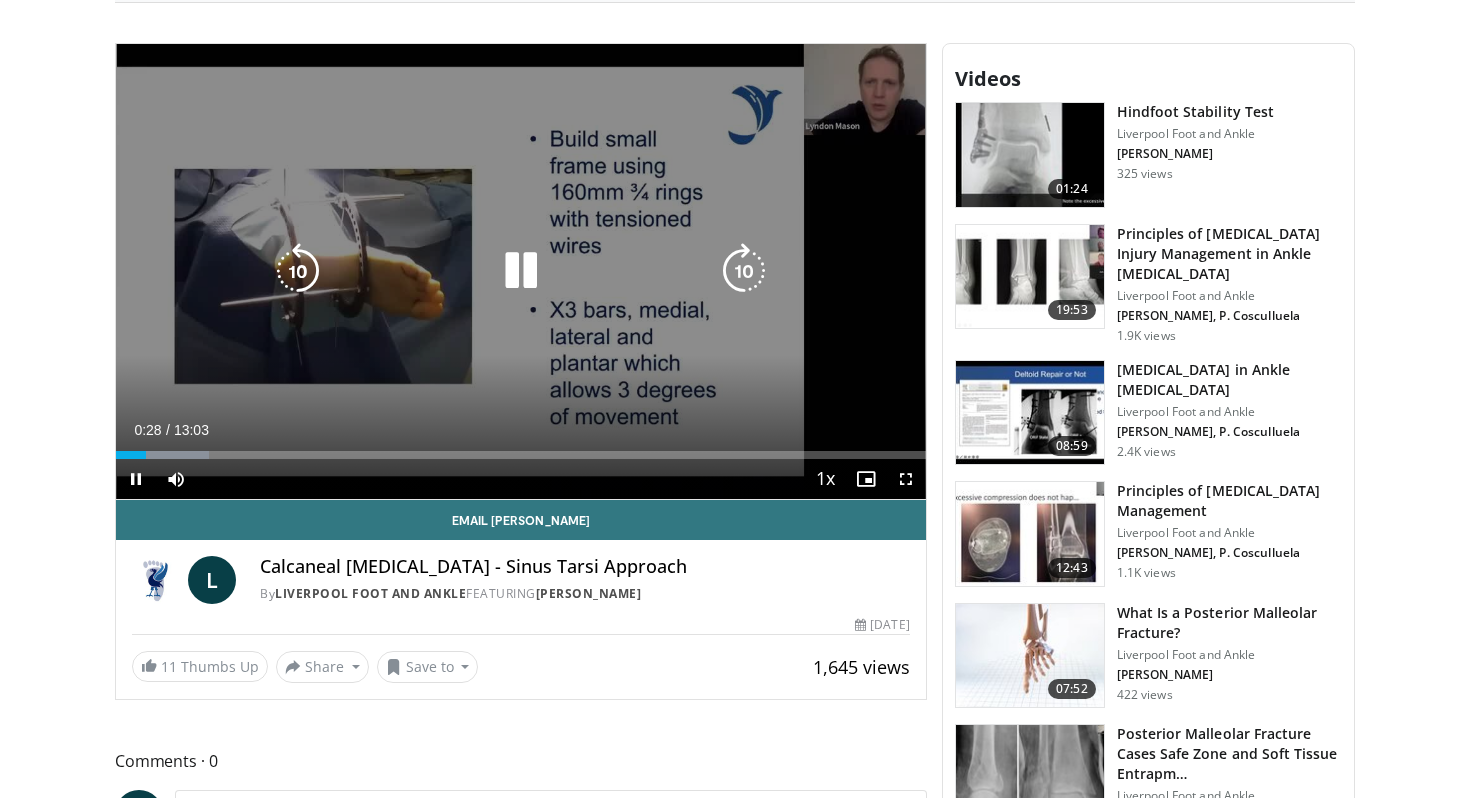 scroll, scrollTop: 529, scrollLeft: 0, axis: vertical 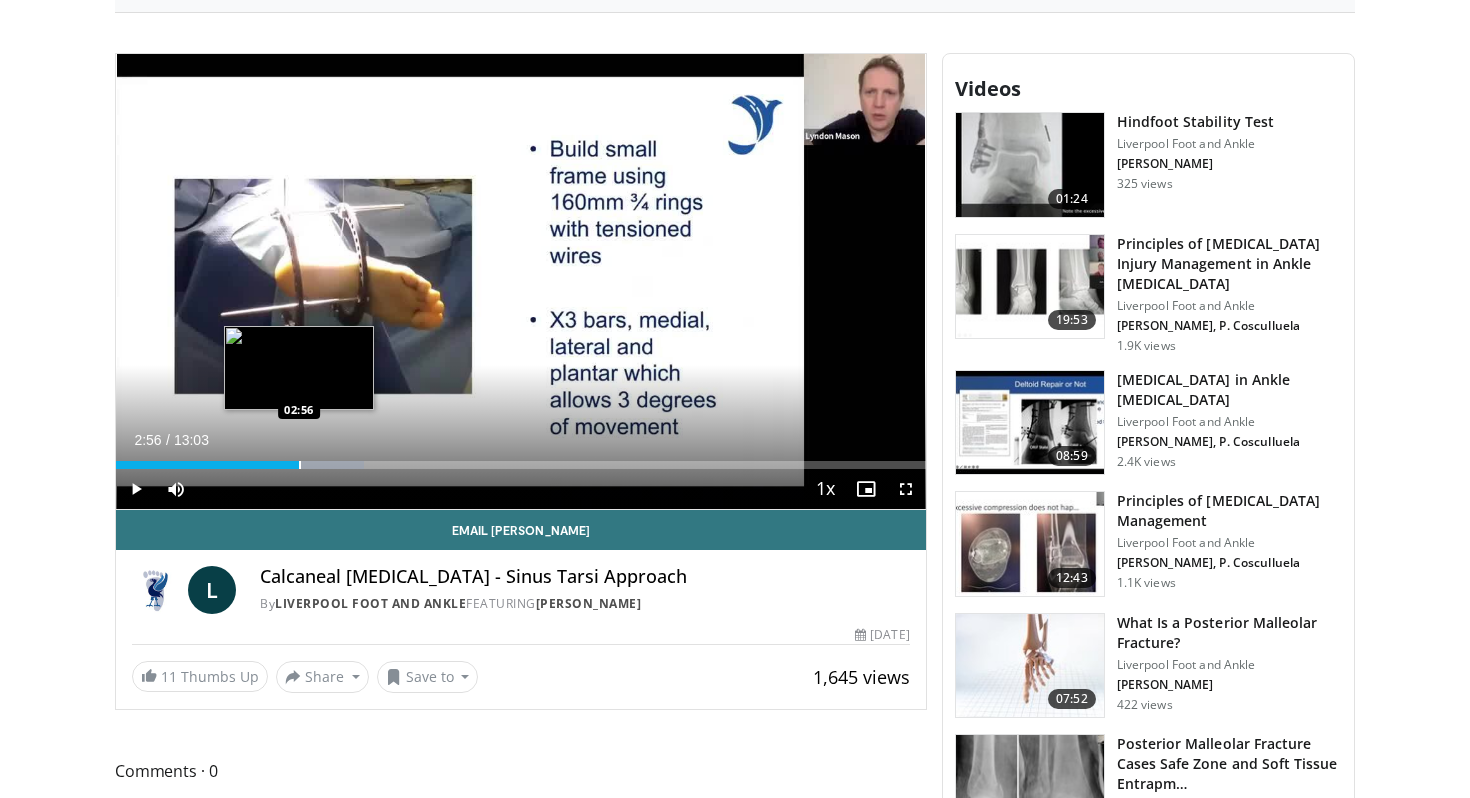 click at bounding box center (300, 465) 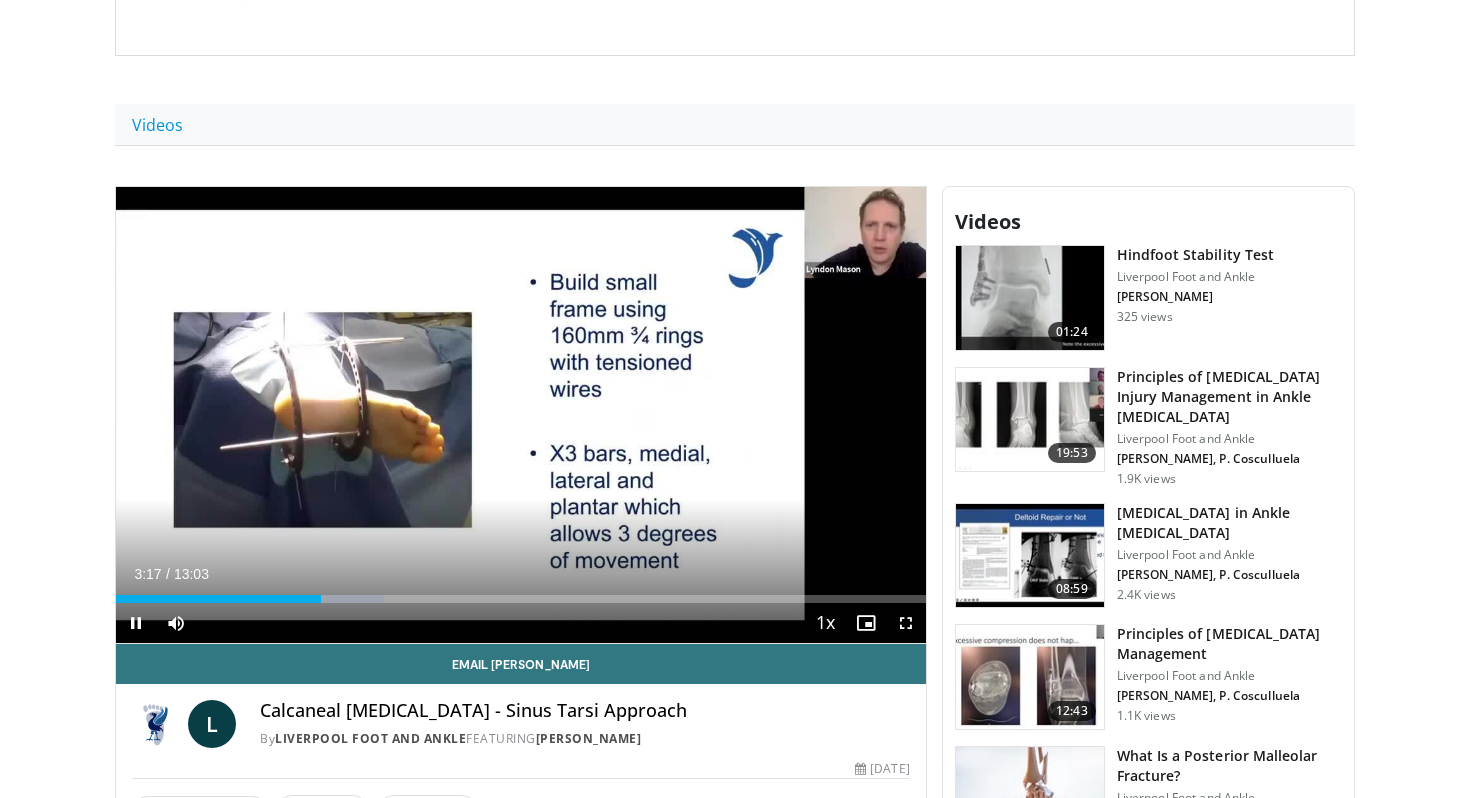 scroll, scrollTop: 434, scrollLeft: 0, axis: vertical 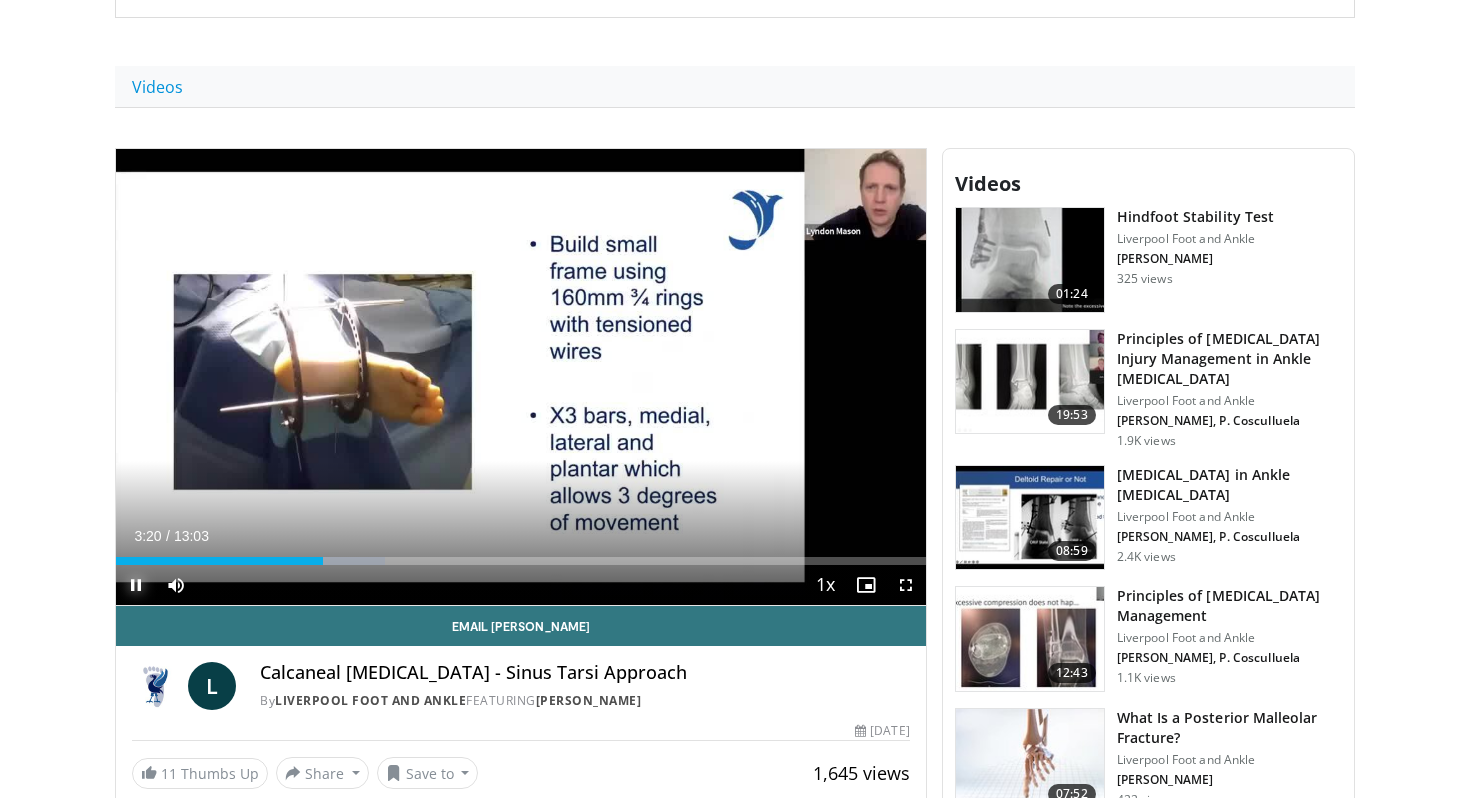 click at bounding box center (136, 585) 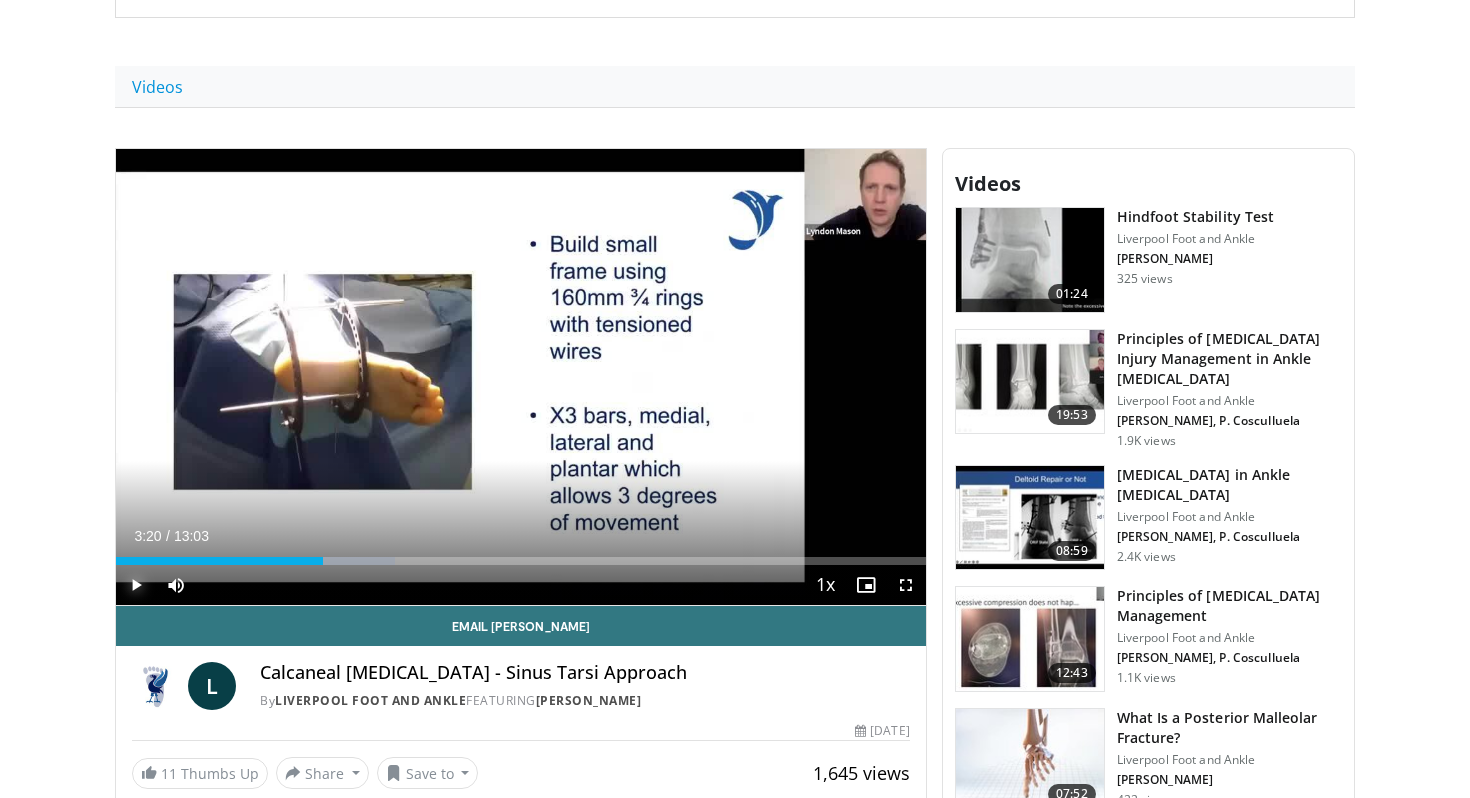 click at bounding box center (136, 585) 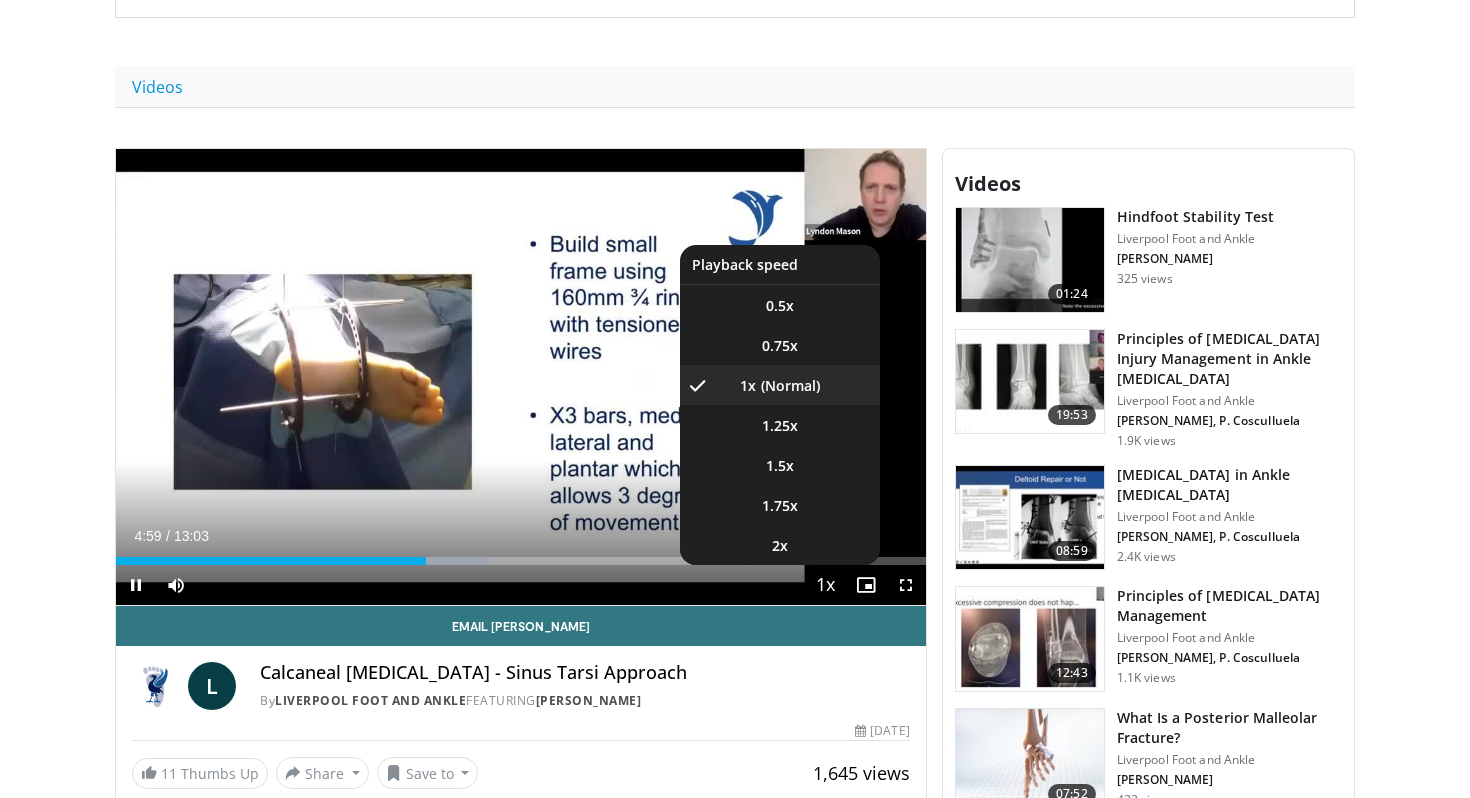 click at bounding box center (826, 586) 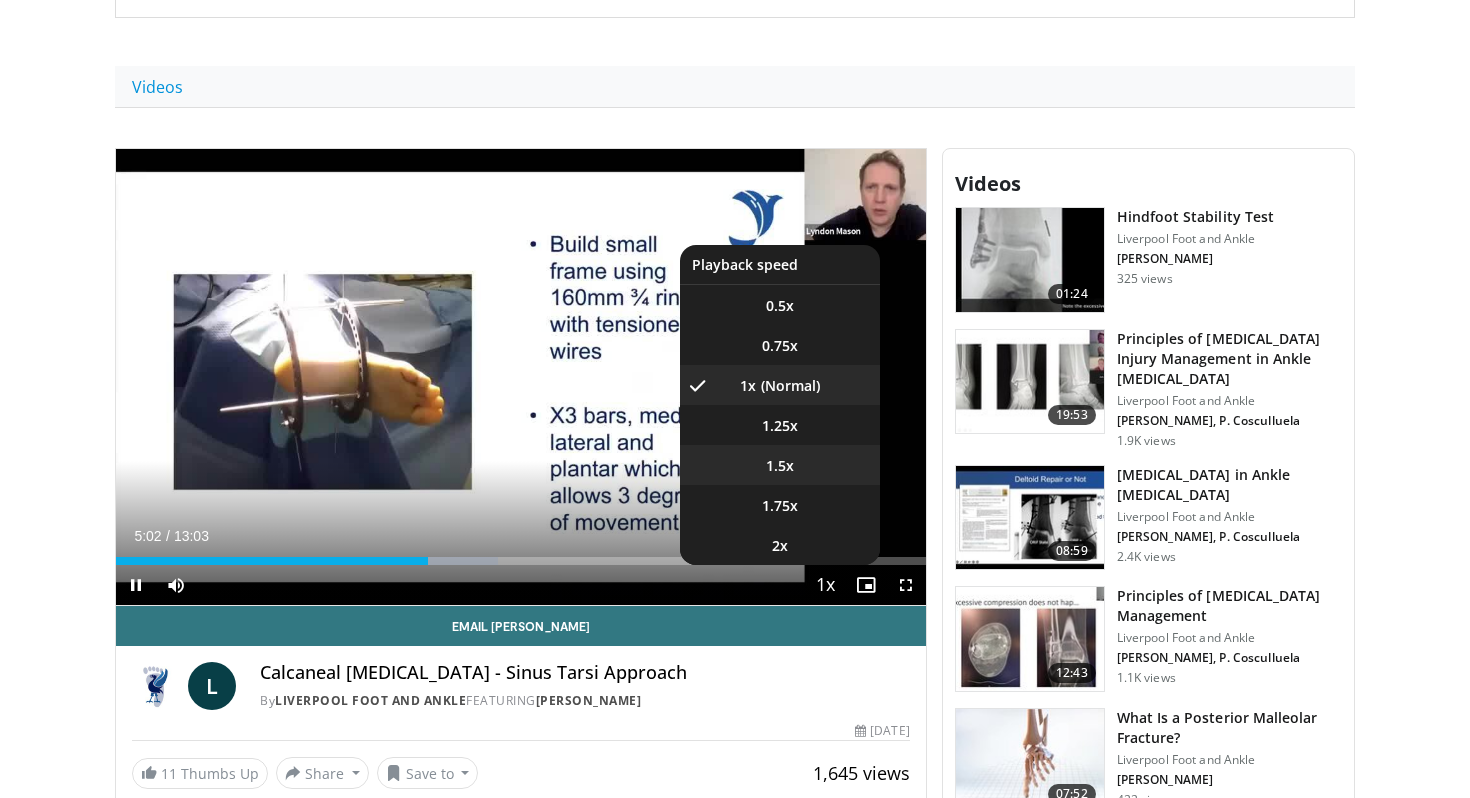 click on "1.5x" at bounding box center [780, 465] 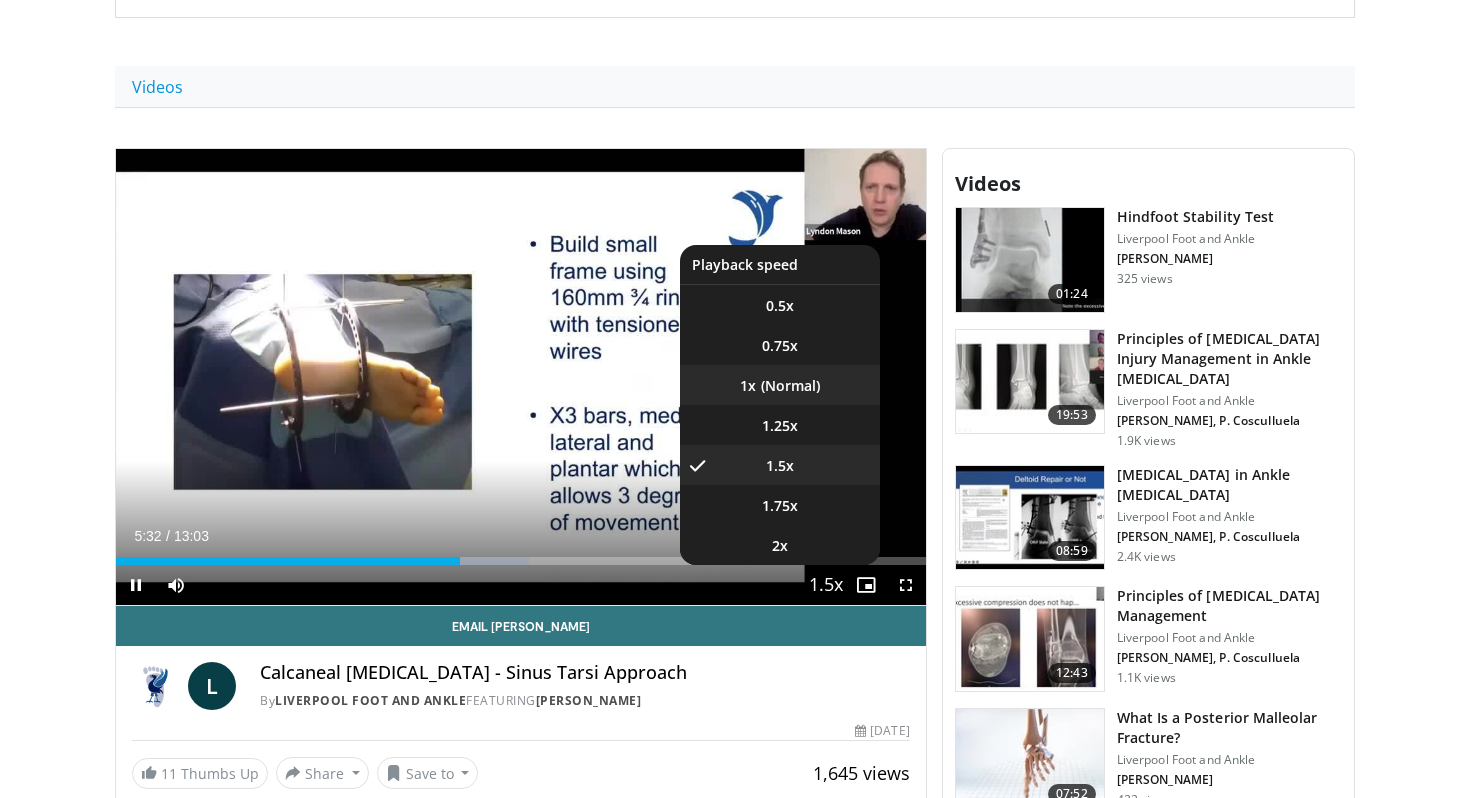 click on "1x" at bounding box center [780, 385] 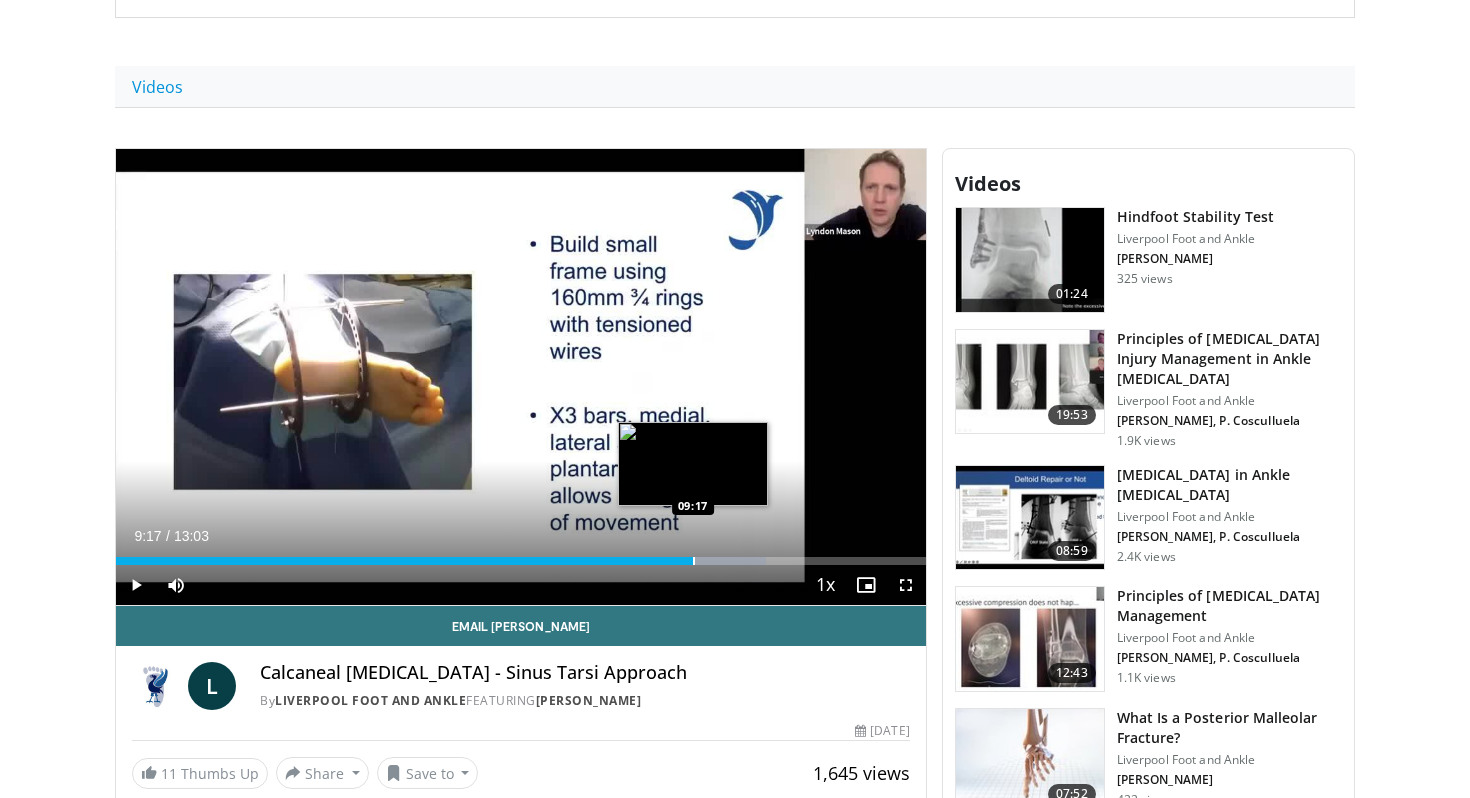 click at bounding box center (694, 561) 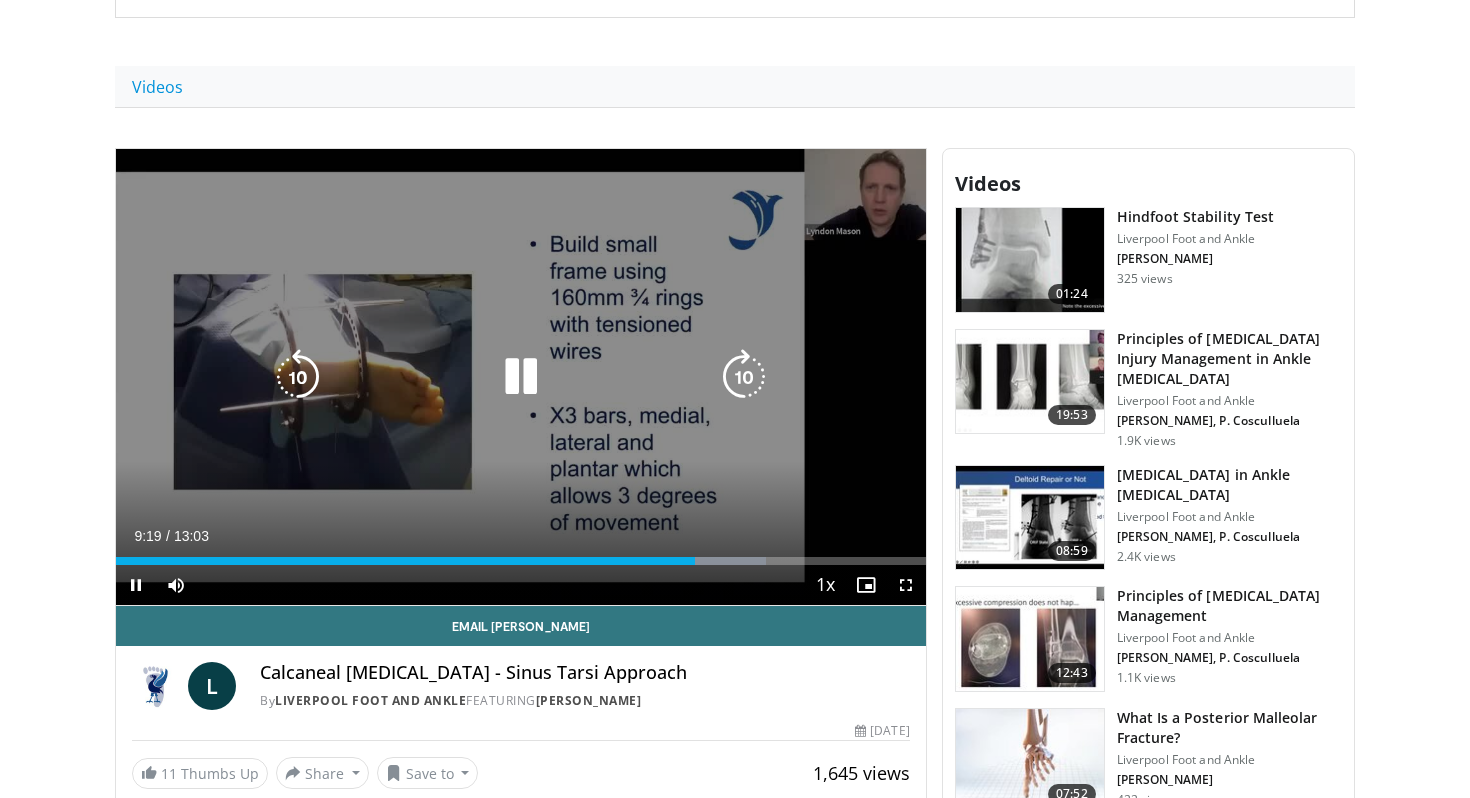 click at bounding box center [521, 377] 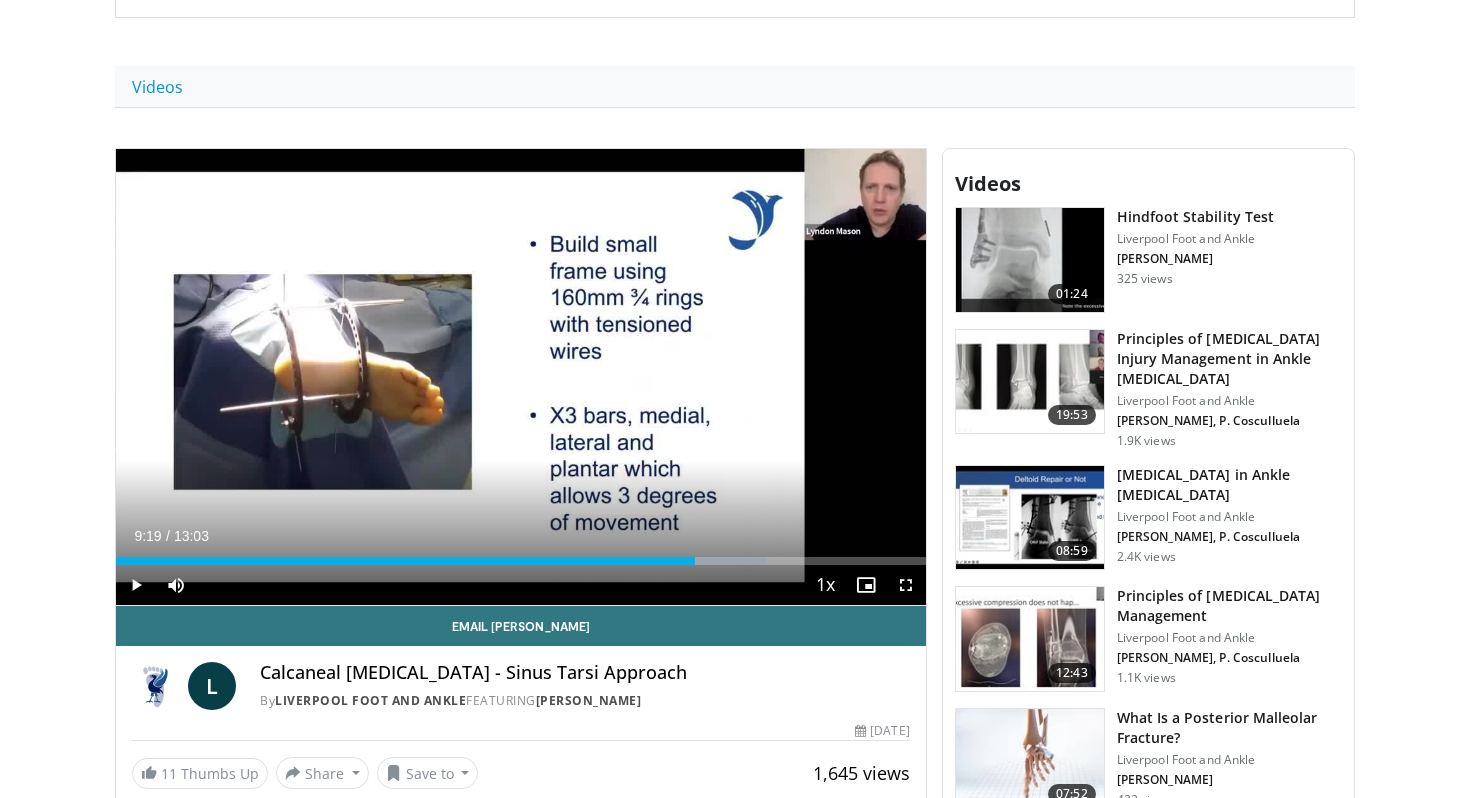type 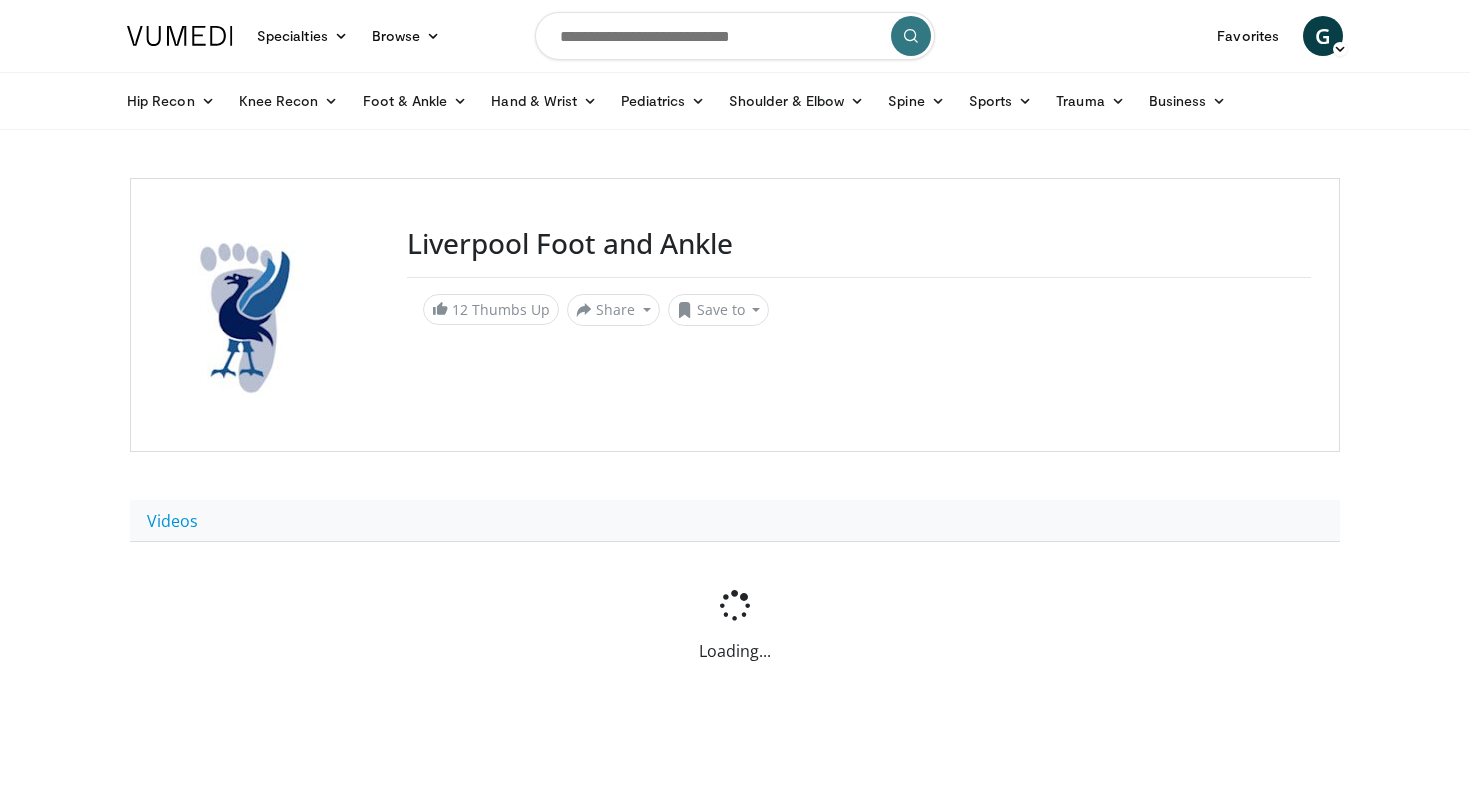scroll, scrollTop: 199, scrollLeft: 0, axis: vertical 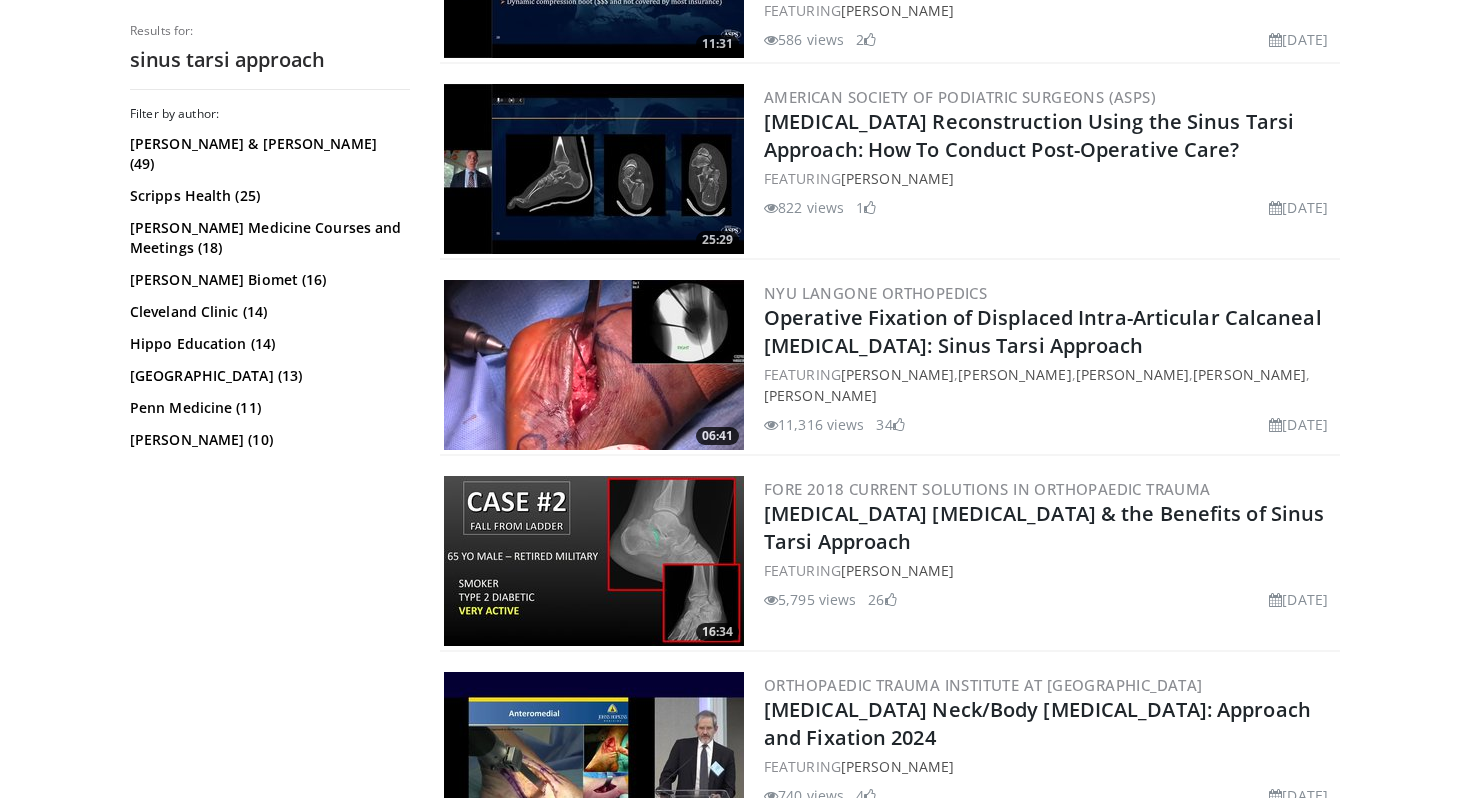 click on "Operative Fixation of Displaced Intra-Articular Calcaneal [MEDICAL_DATA]: Sinus Tarsi Approach" at bounding box center (1043, 331) 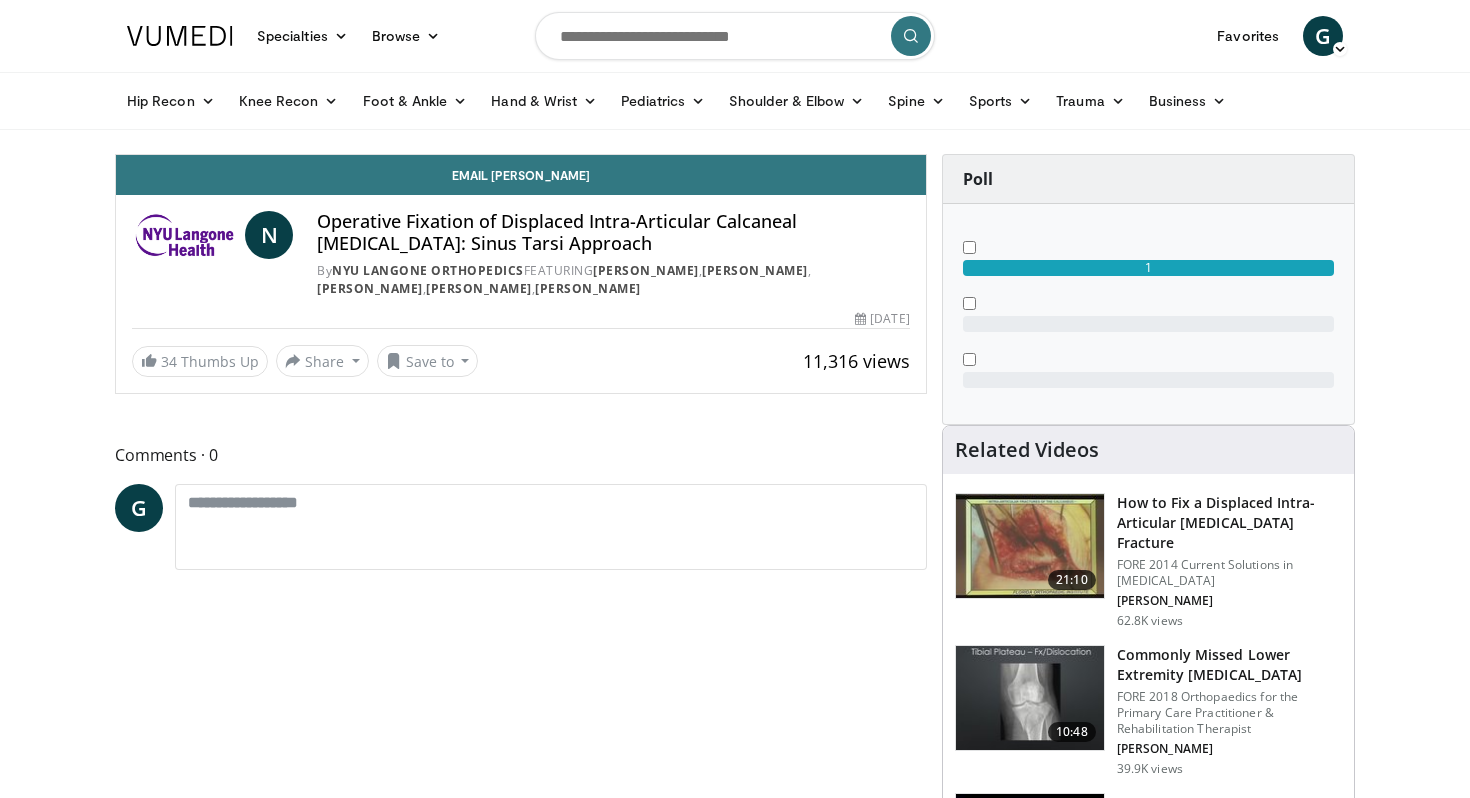 scroll, scrollTop: 0, scrollLeft: 0, axis: both 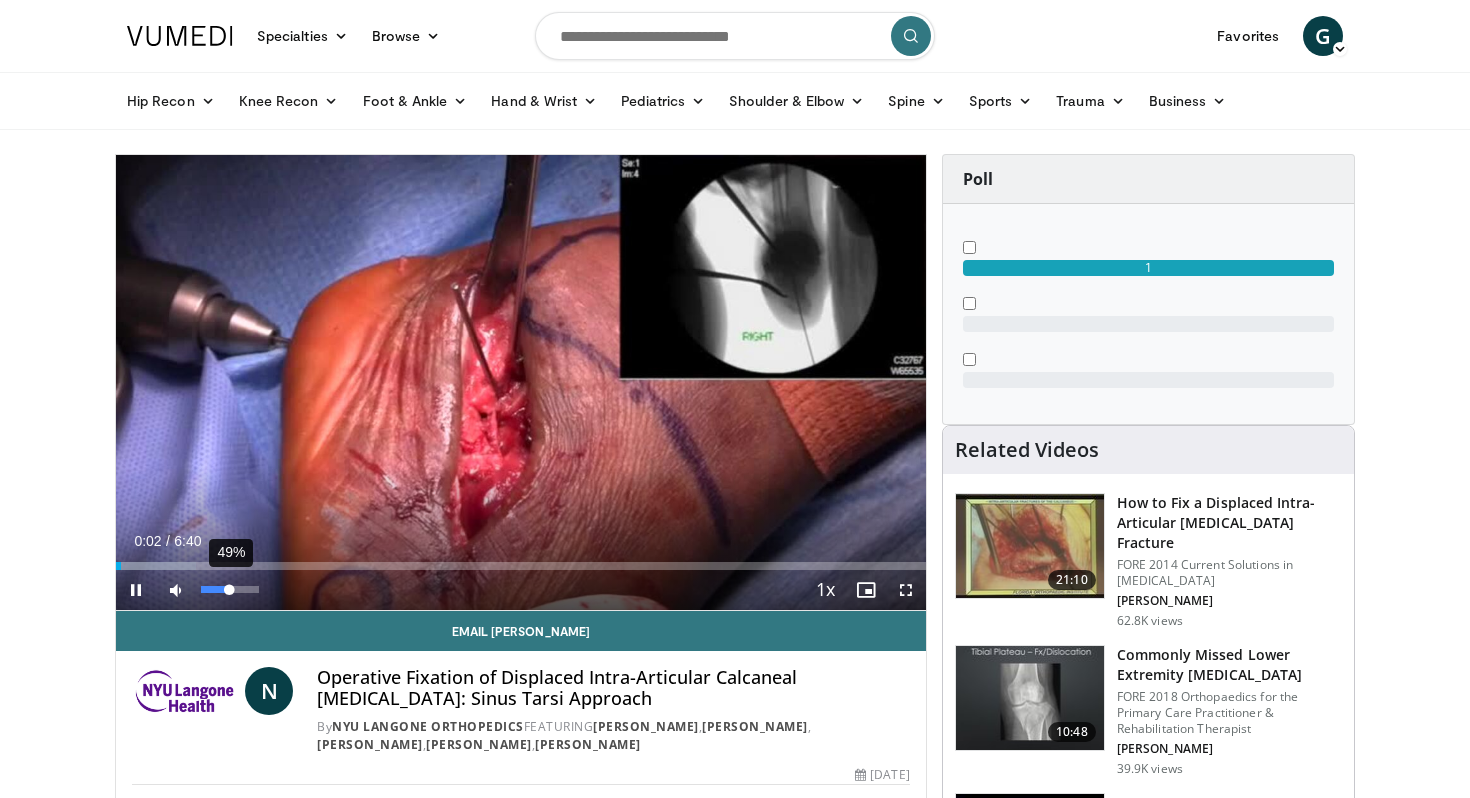 click on "49%" at bounding box center [229, 589] 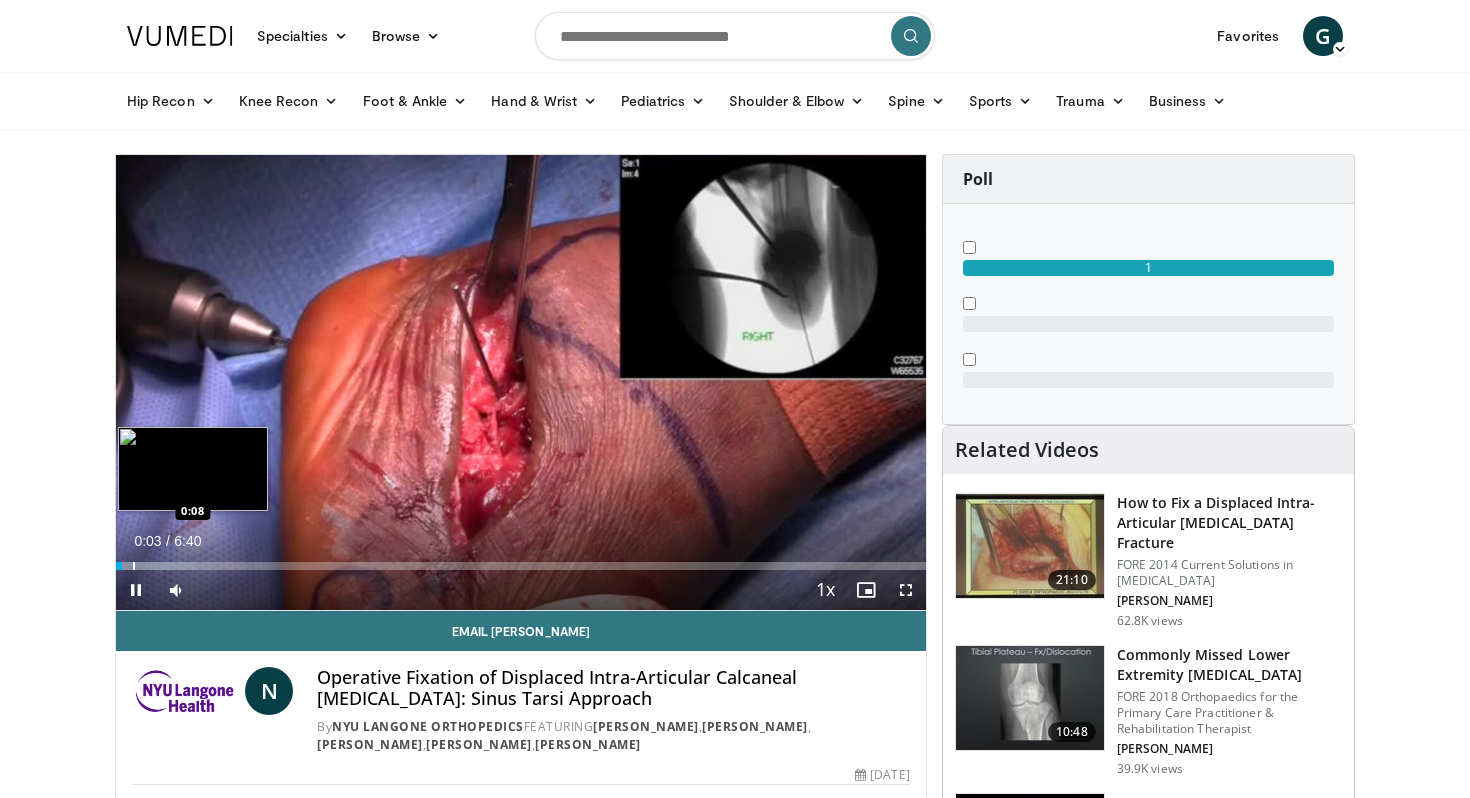 click at bounding box center [134, 566] 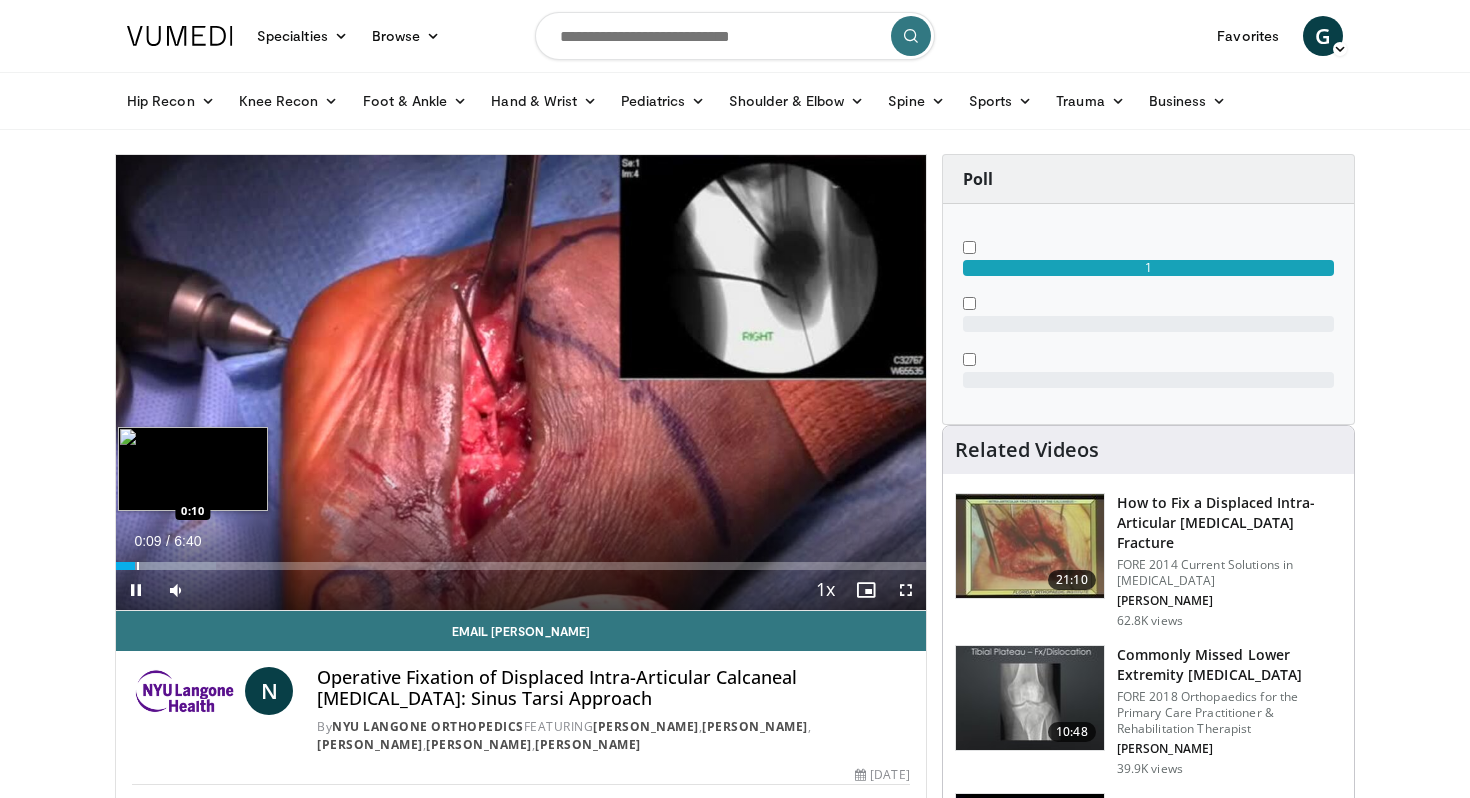 click at bounding box center [138, 566] 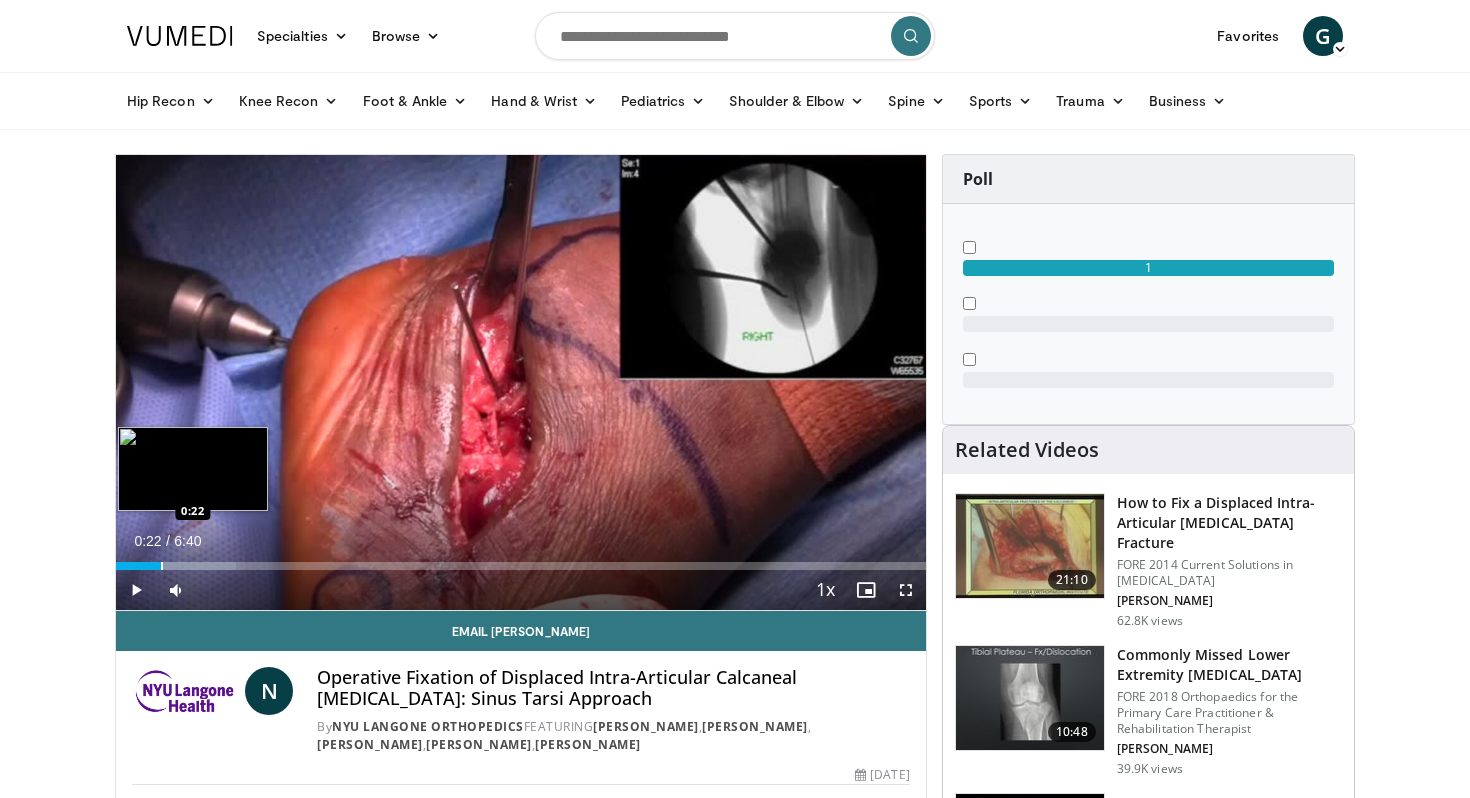 click on "Loaded :  14.85% 0:22 0:22" at bounding box center [521, 560] 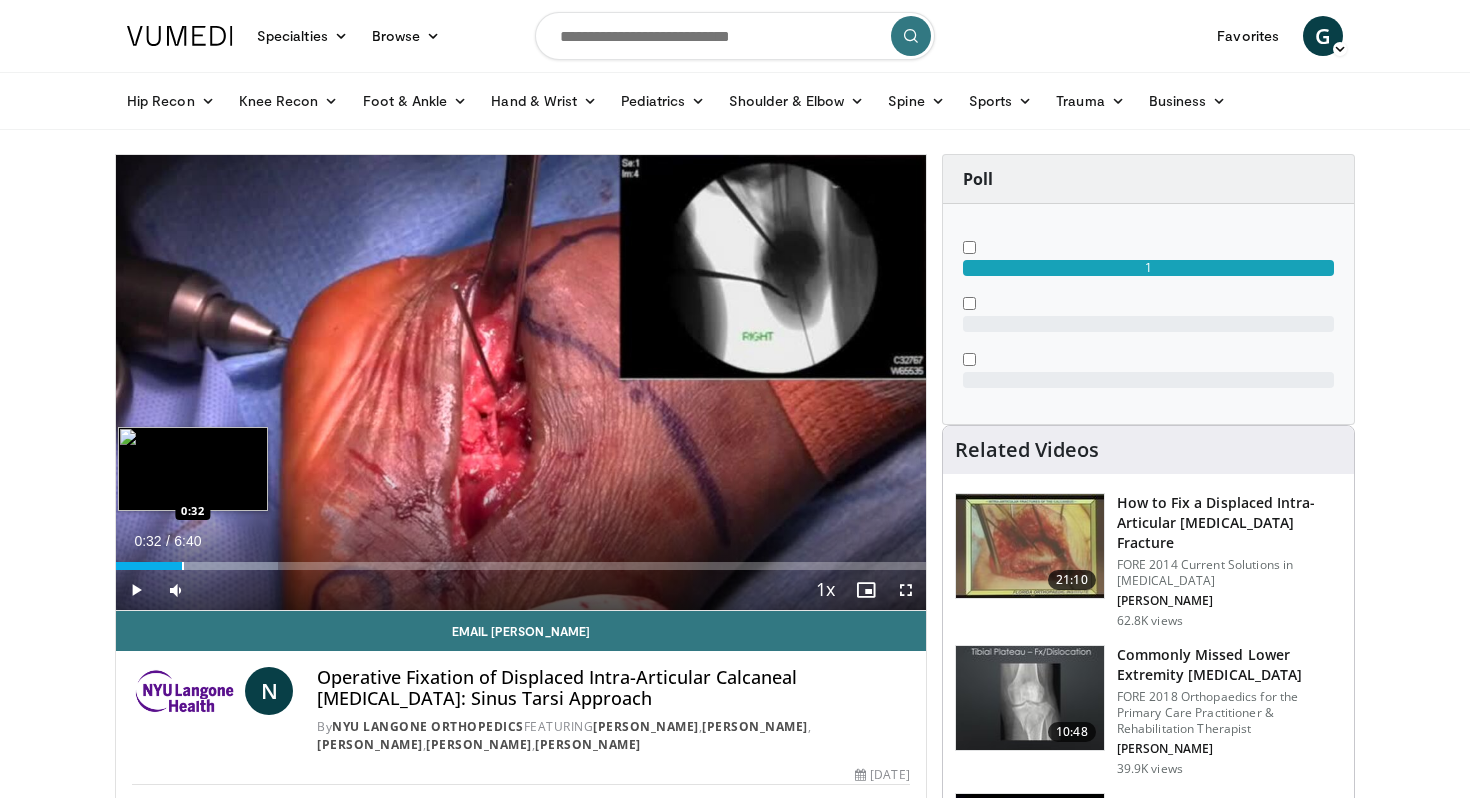 click at bounding box center (183, 566) 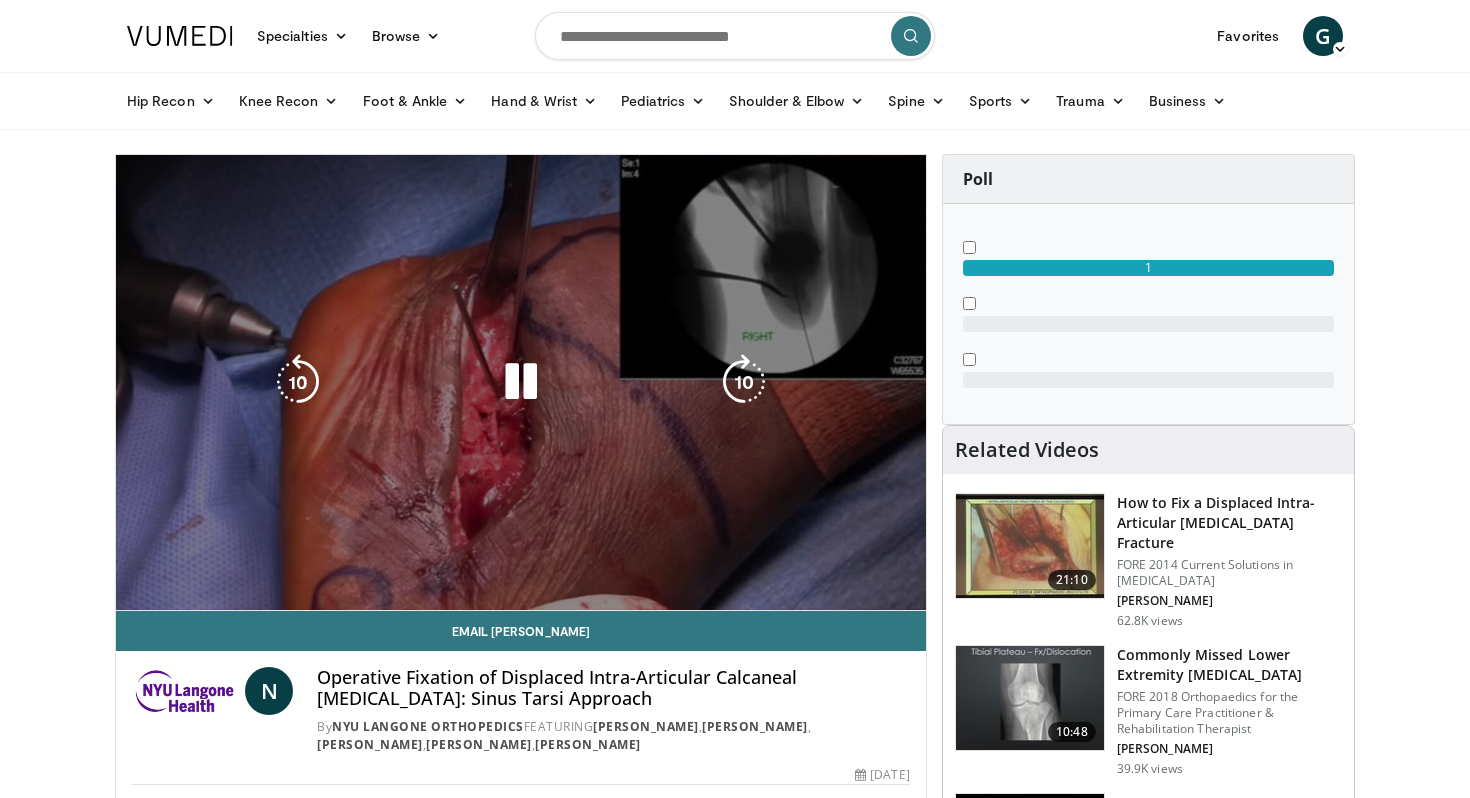 click on "**********" at bounding box center (521, 383) 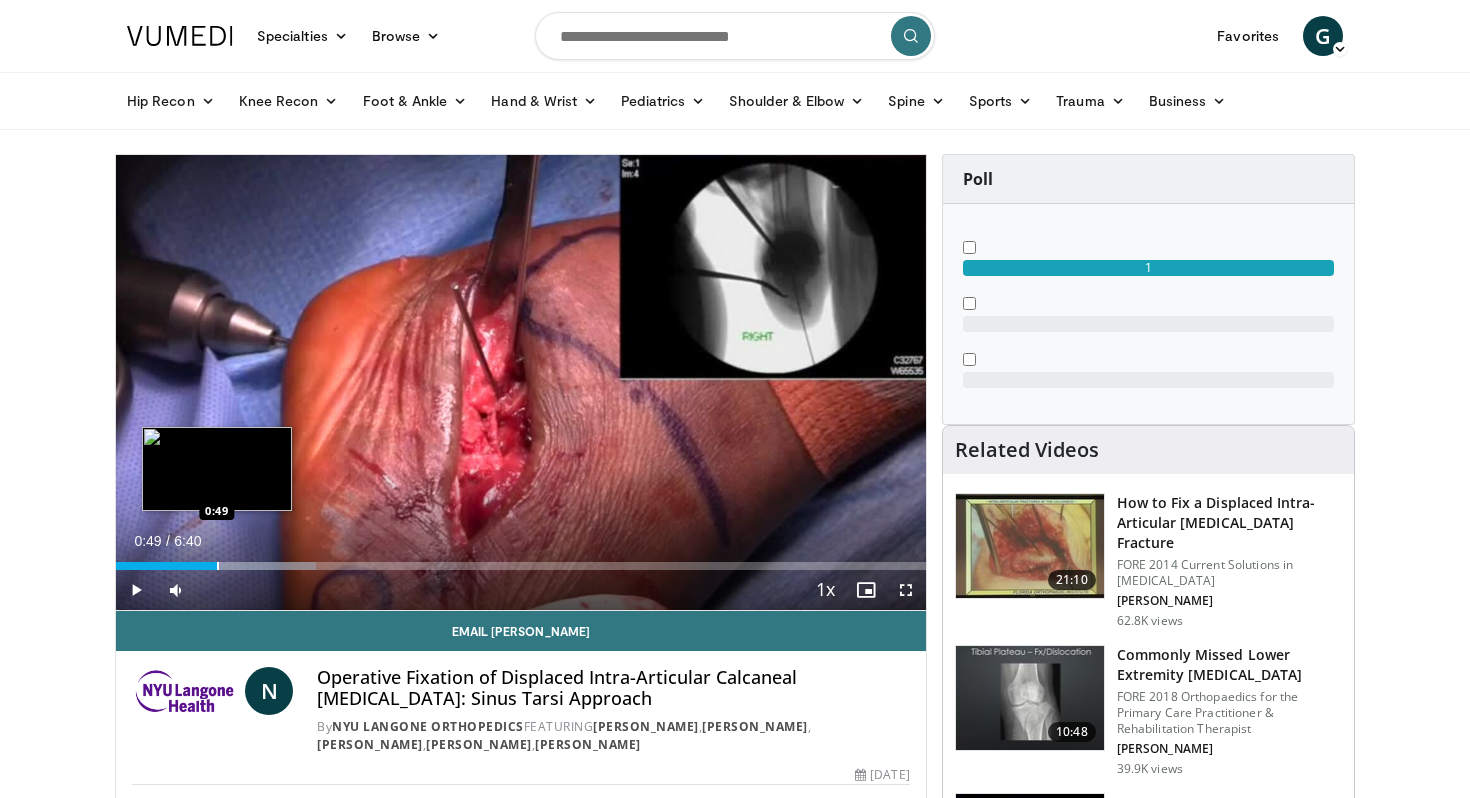click at bounding box center (218, 566) 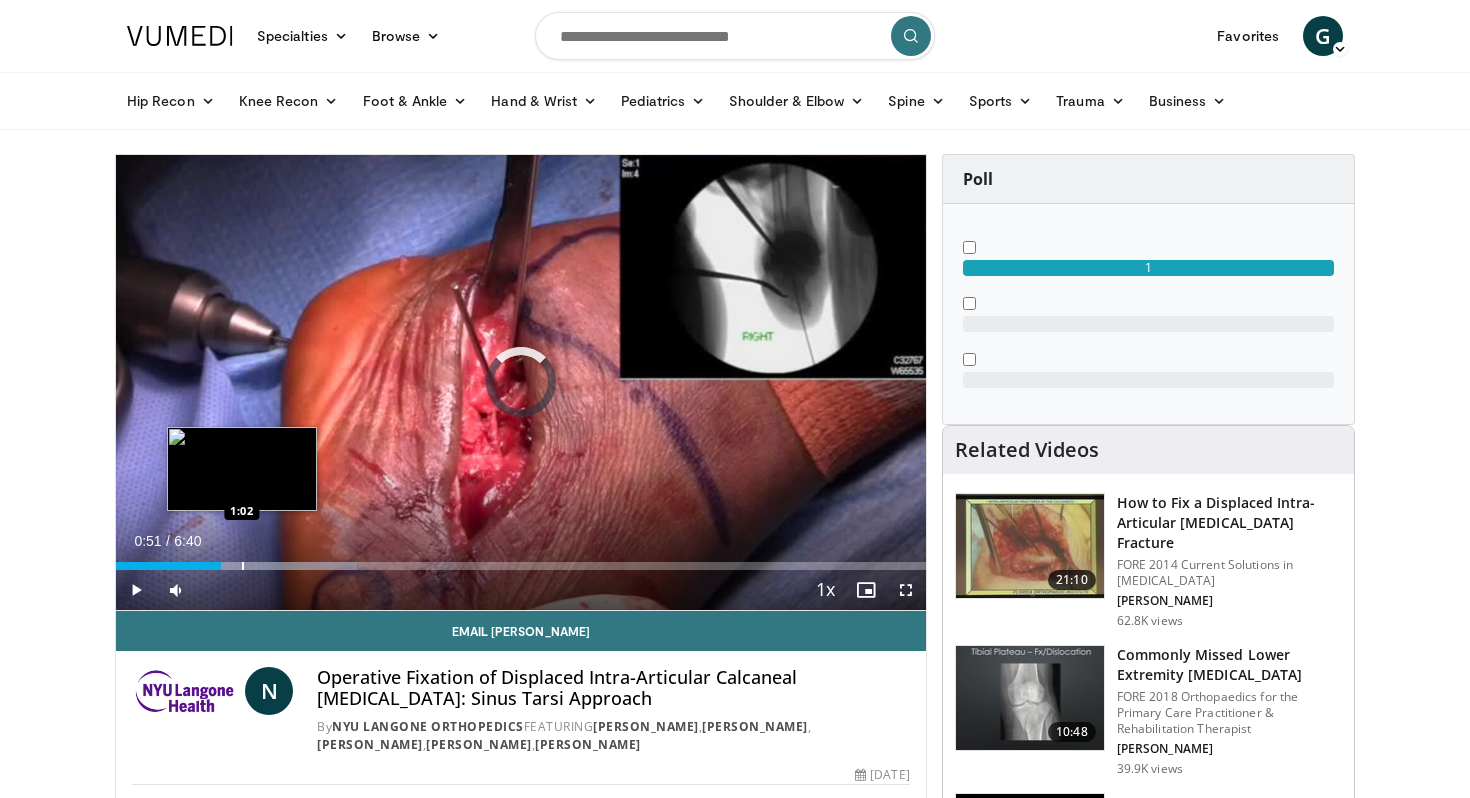 click at bounding box center [243, 566] 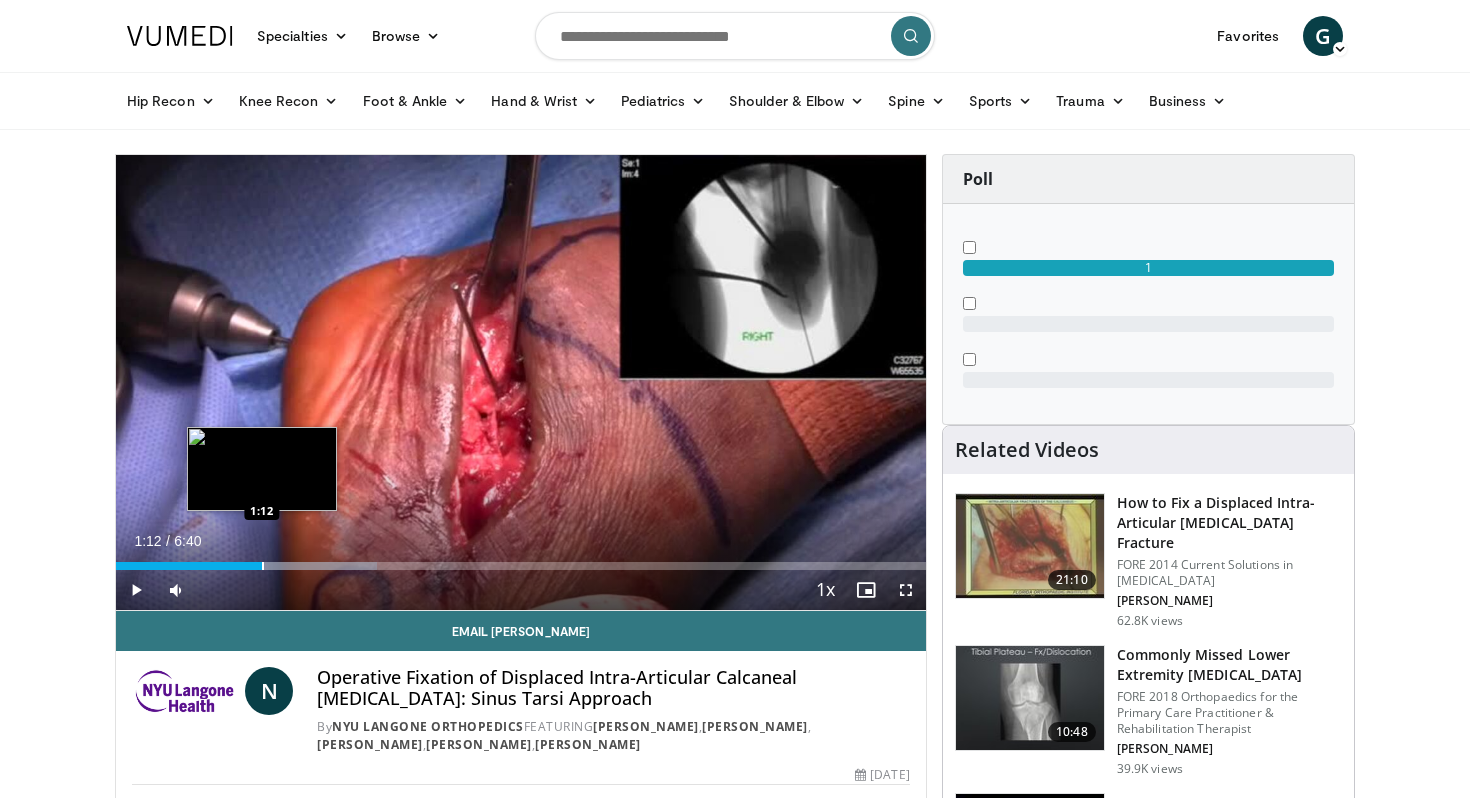 click at bounding box center (263, 566) 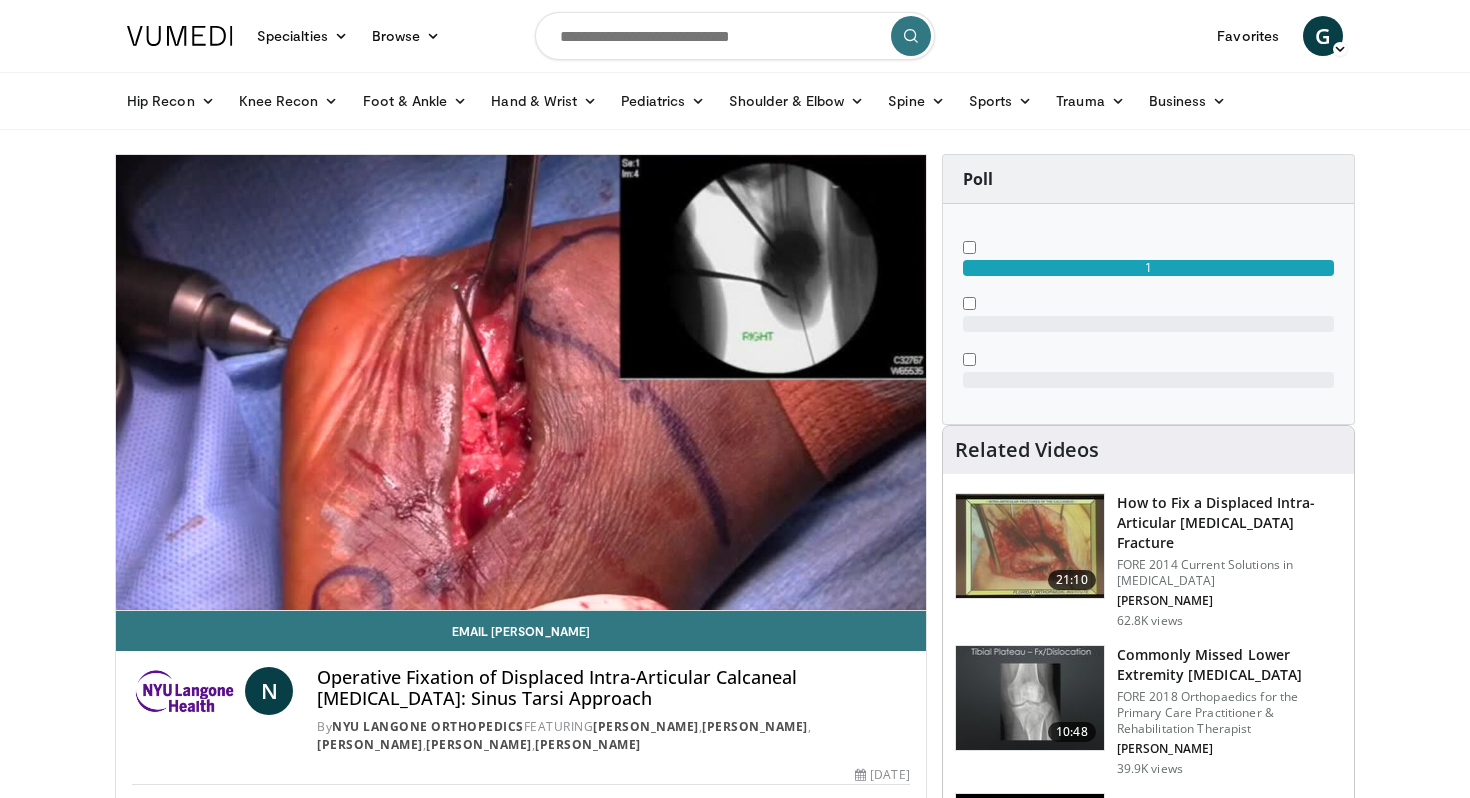 click on "Specialties
Adult & Family Medicine
Allergy, Asthma, Immunology
Anesthesiology
Cardiology
Dental
Dermatology
Endocrinology
Gastroenterology & Hepatology
General Surgery
Hematology & Oncology
Infectious Disease
Nephrology
Neurology
Neurosurgery
Obstetrics & Gynecology
Ophthalmology
Oral Maxillofacial
Orthopaedics
Otolaryngology
Pediatrics
Plastic Surgery
Podiatry
Psychiatry
Pulmonology
Radiation Oncology
Radiology
Rheumatology
Urology" at bounding box center [735, 1687] 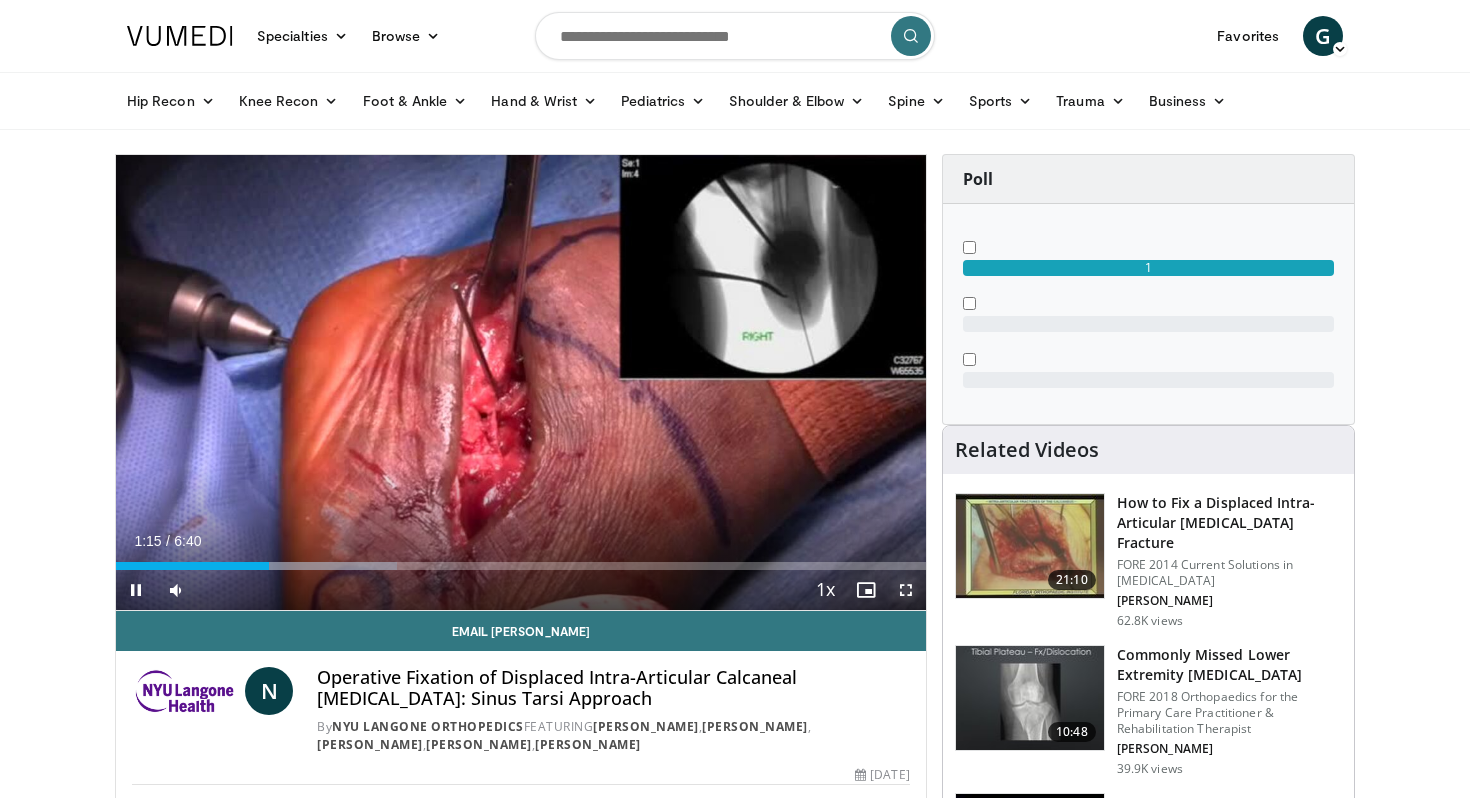 click at bounding box center [906, 590] 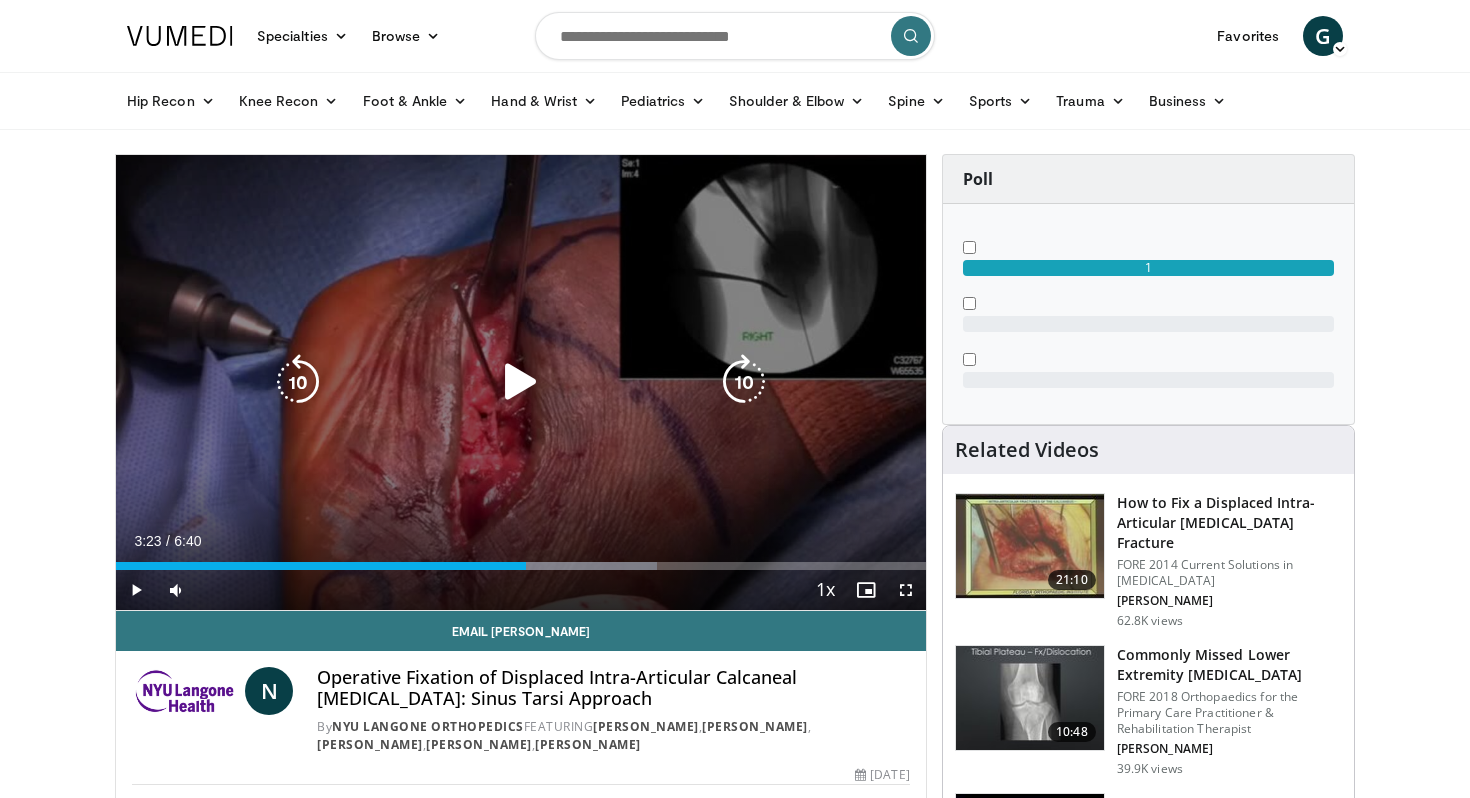click at bounding box center (521, 382) 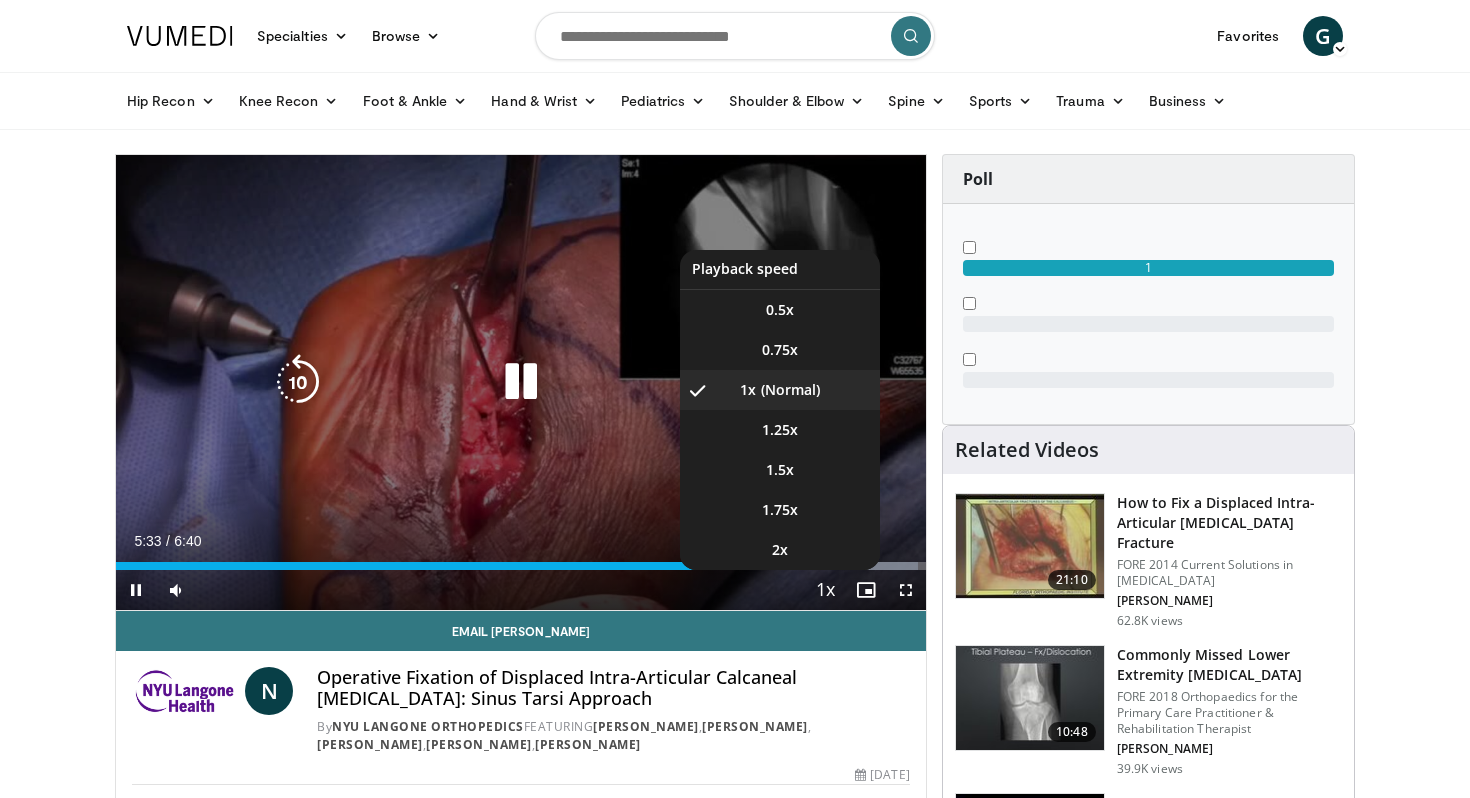 click on "Playback Rate" at bounding box center (826, 590) 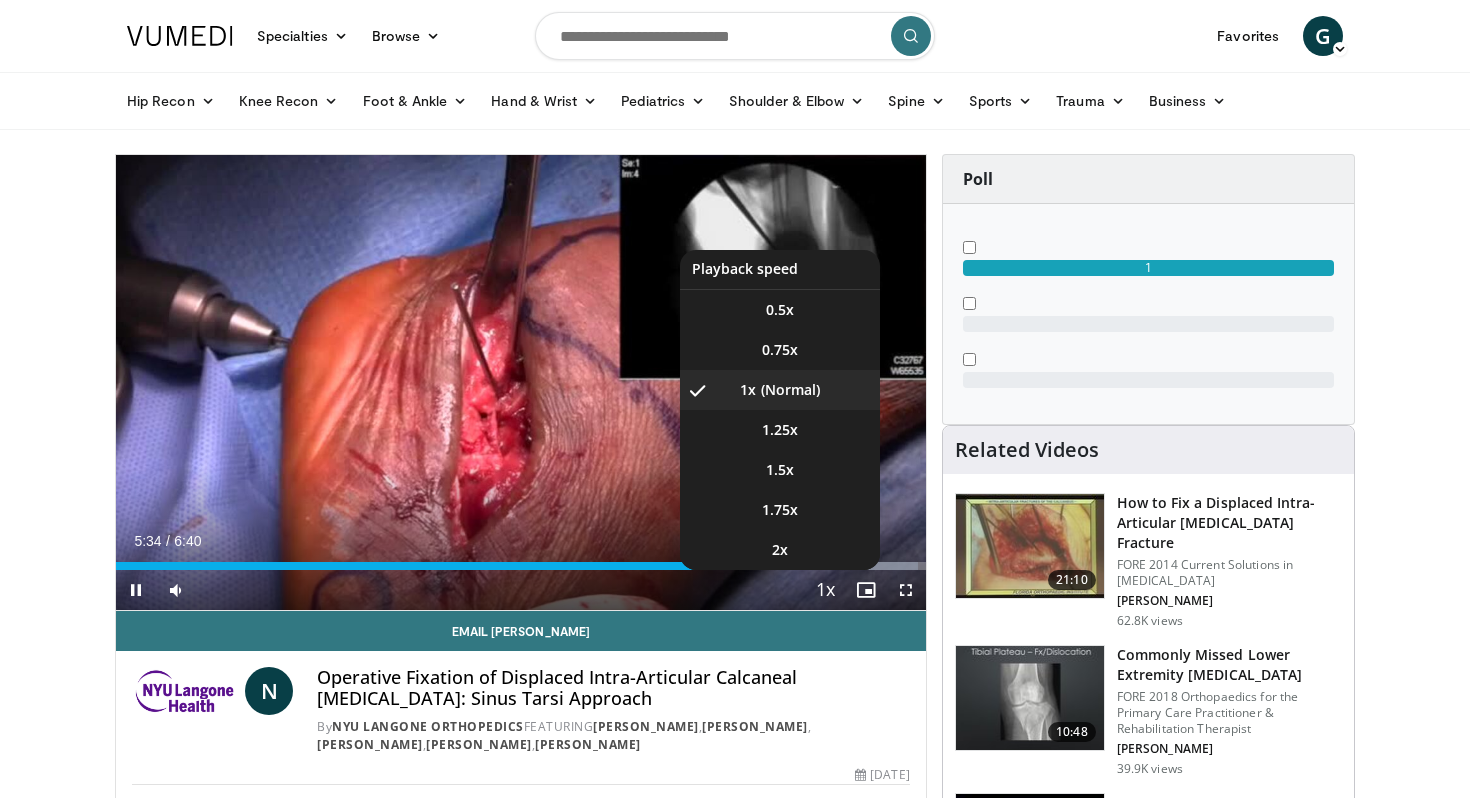 click on "Playback Rate" at bounding box center [826, 590] 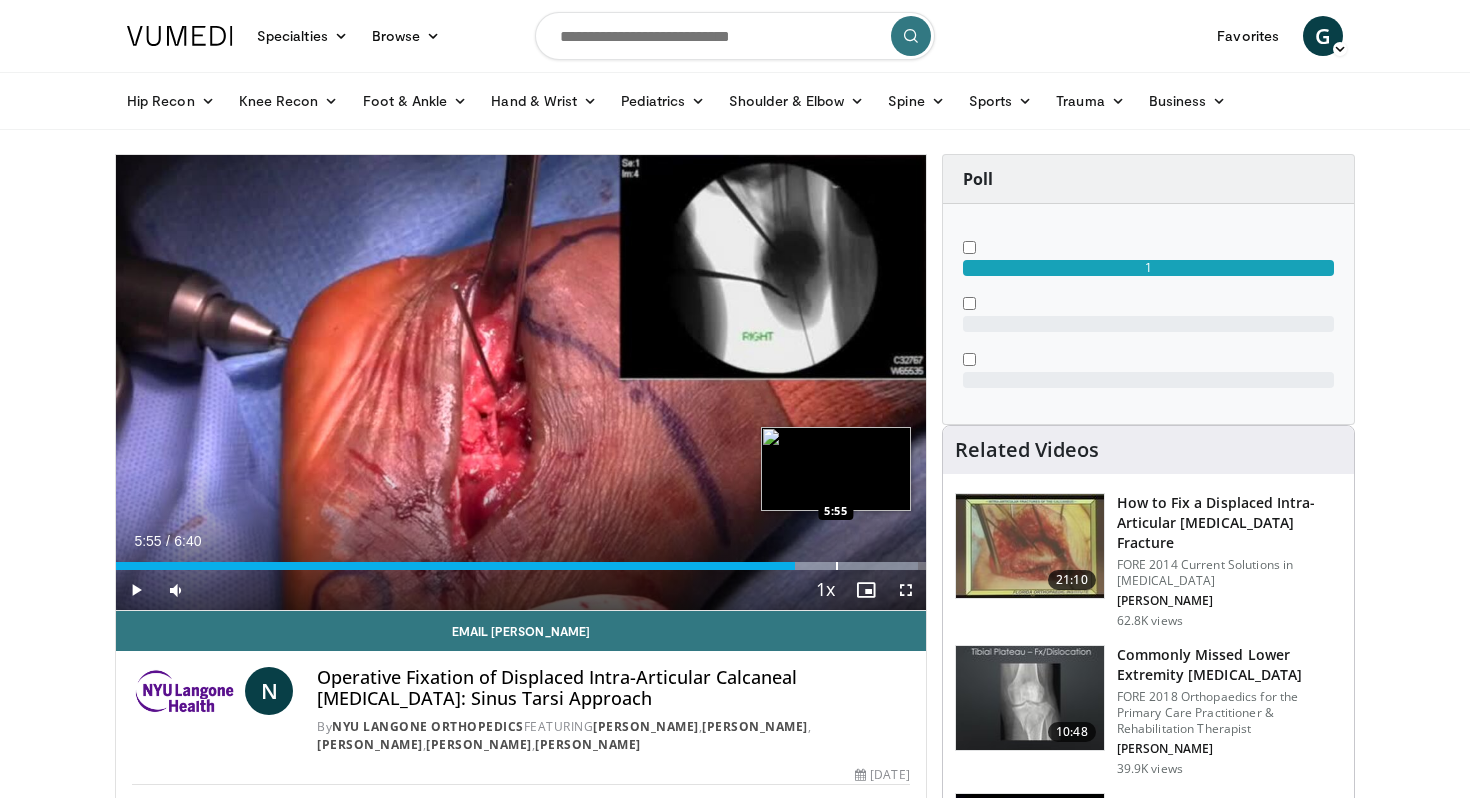 click at bounding box center (837, 566) 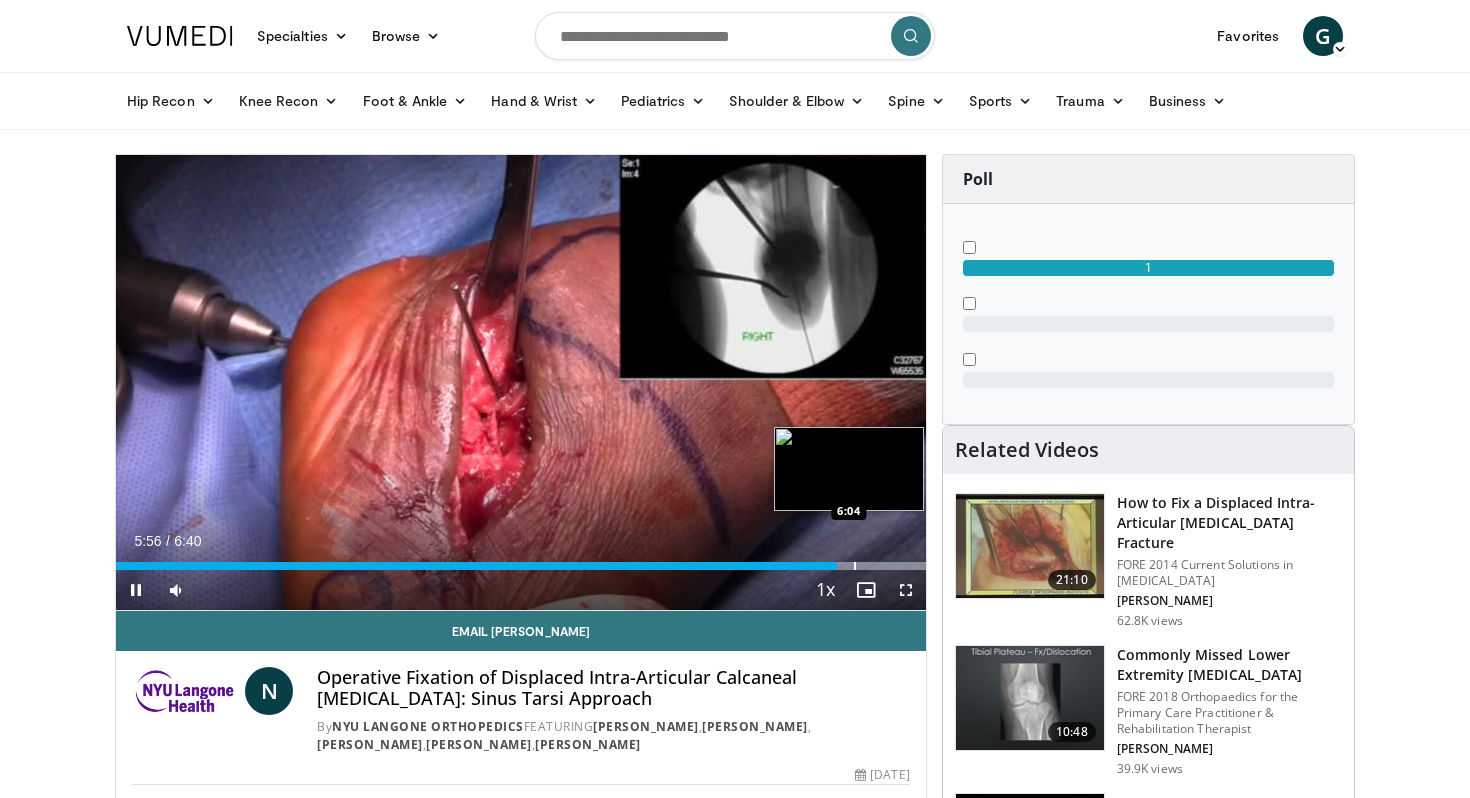 click at bounding box center [855, 566] 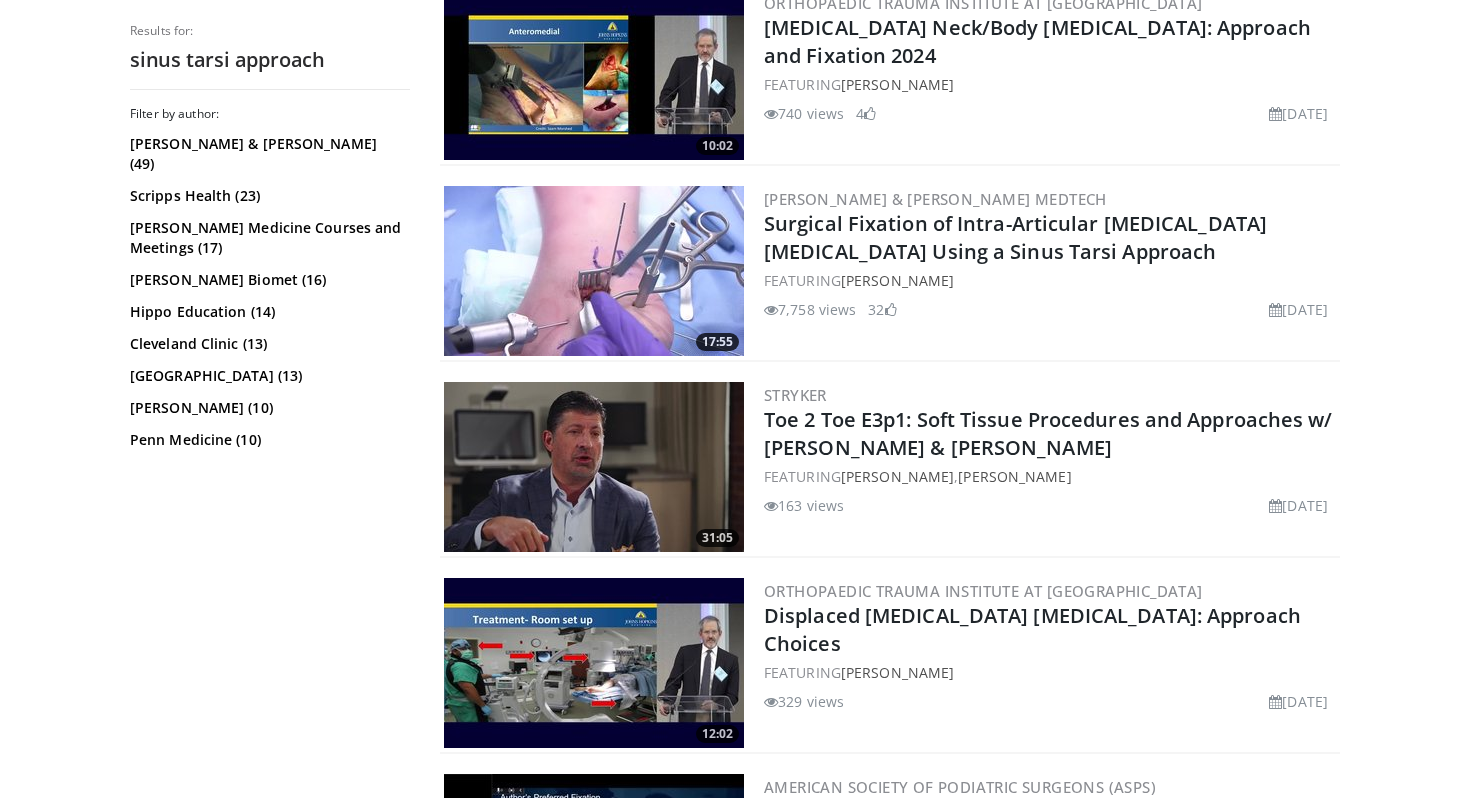 scroll, scrollTop: 2003, scrollLeft: 0, axis: vertical 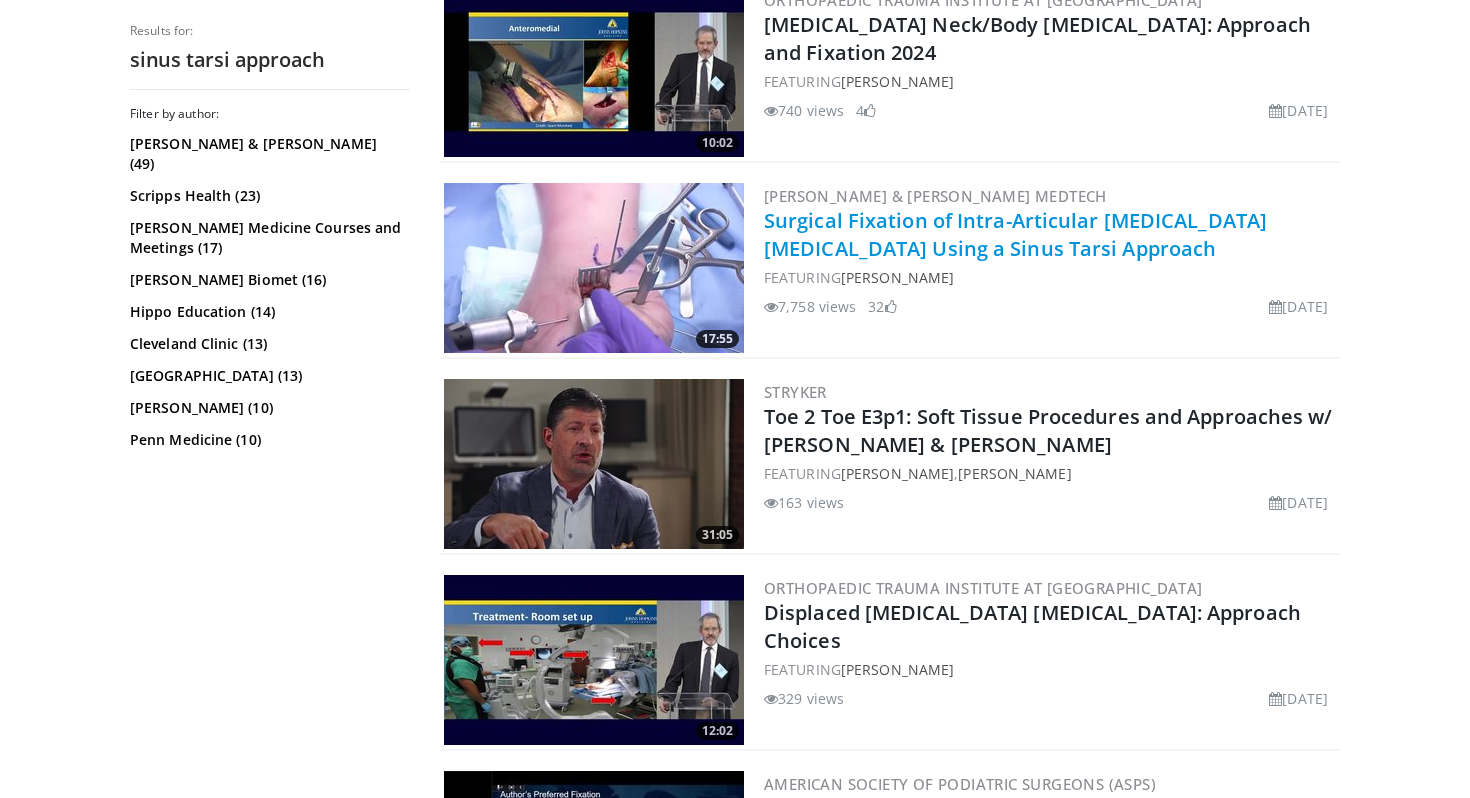 click on "Surgical Fixation of Intra-Articular [MEDICAL_DATA] [MEDICAL_DATA] Using a Sinus Tarsi Approach" at bounding box center [1015, 234] 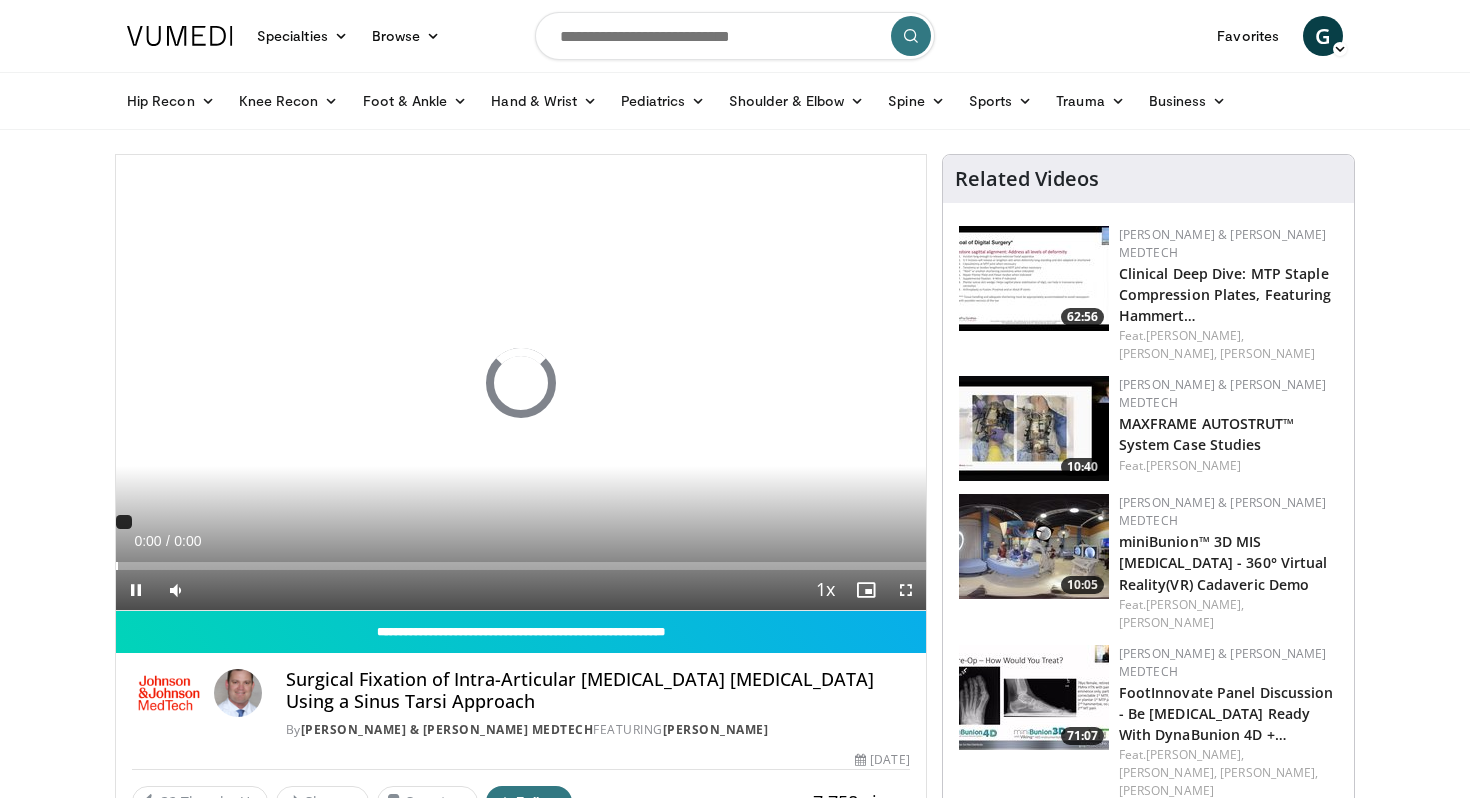 scroll, scrollTop: 0, scrollLeft: 0, axis: both 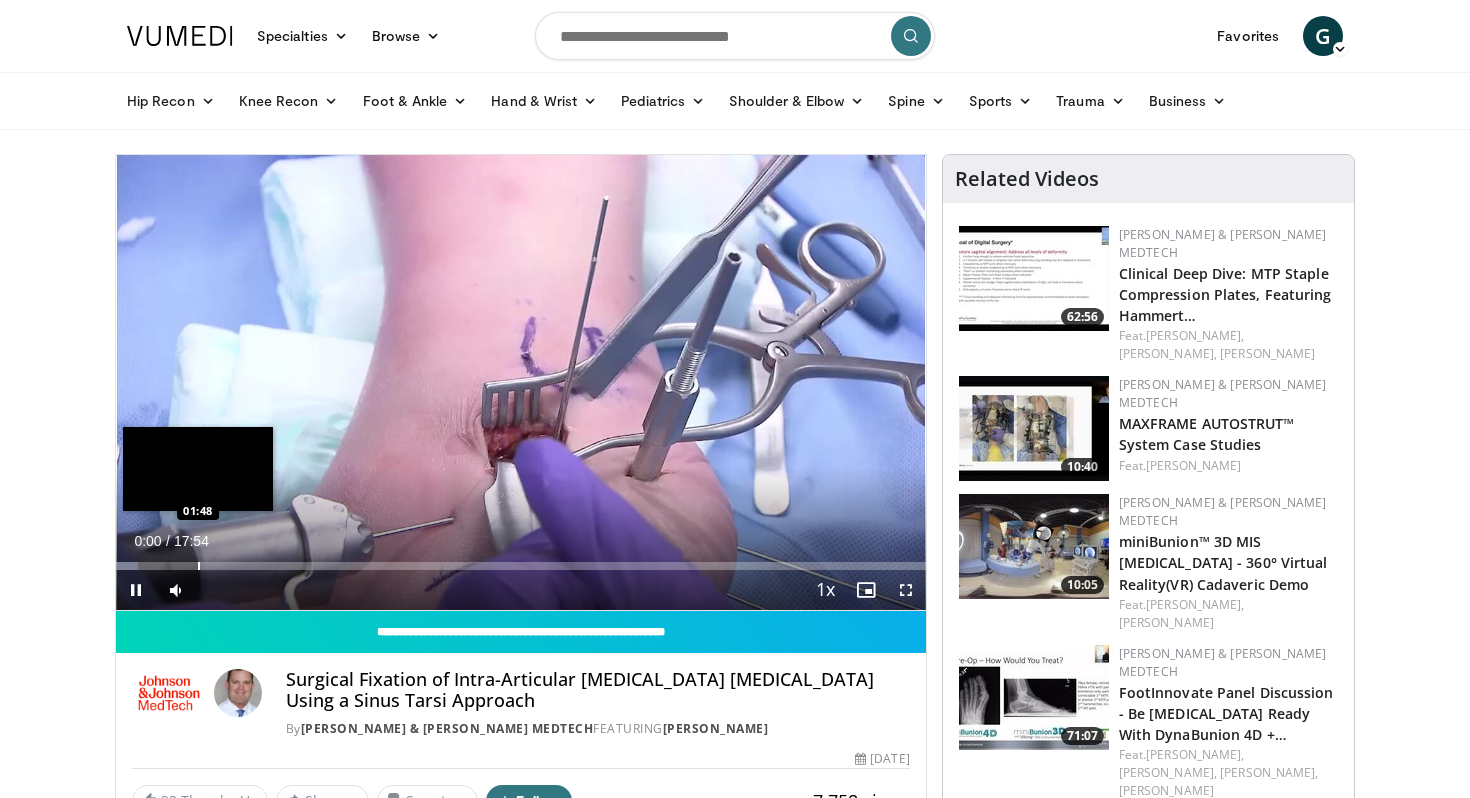click at bounding box center (199, 566) 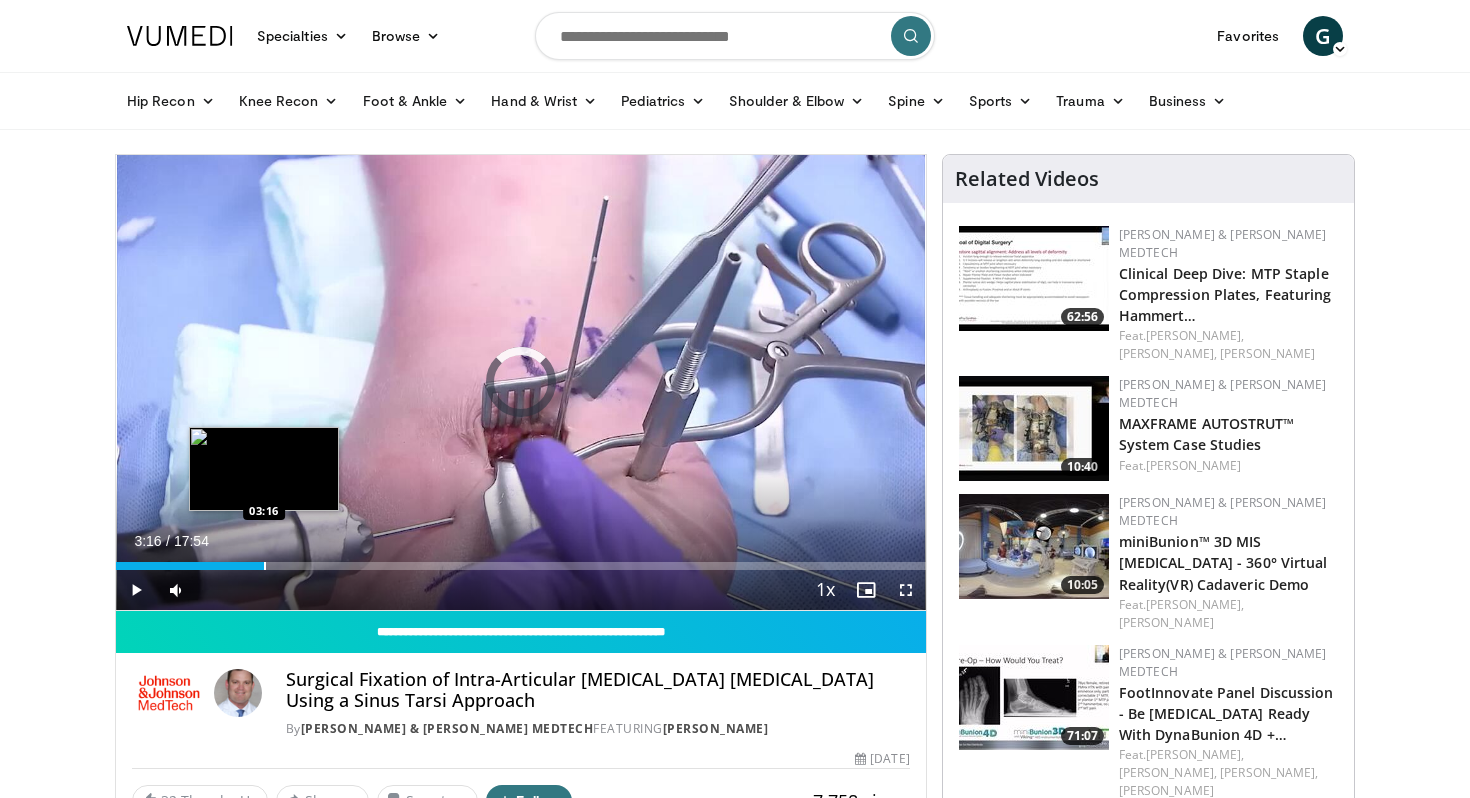 click at bounding box center (265, 566) 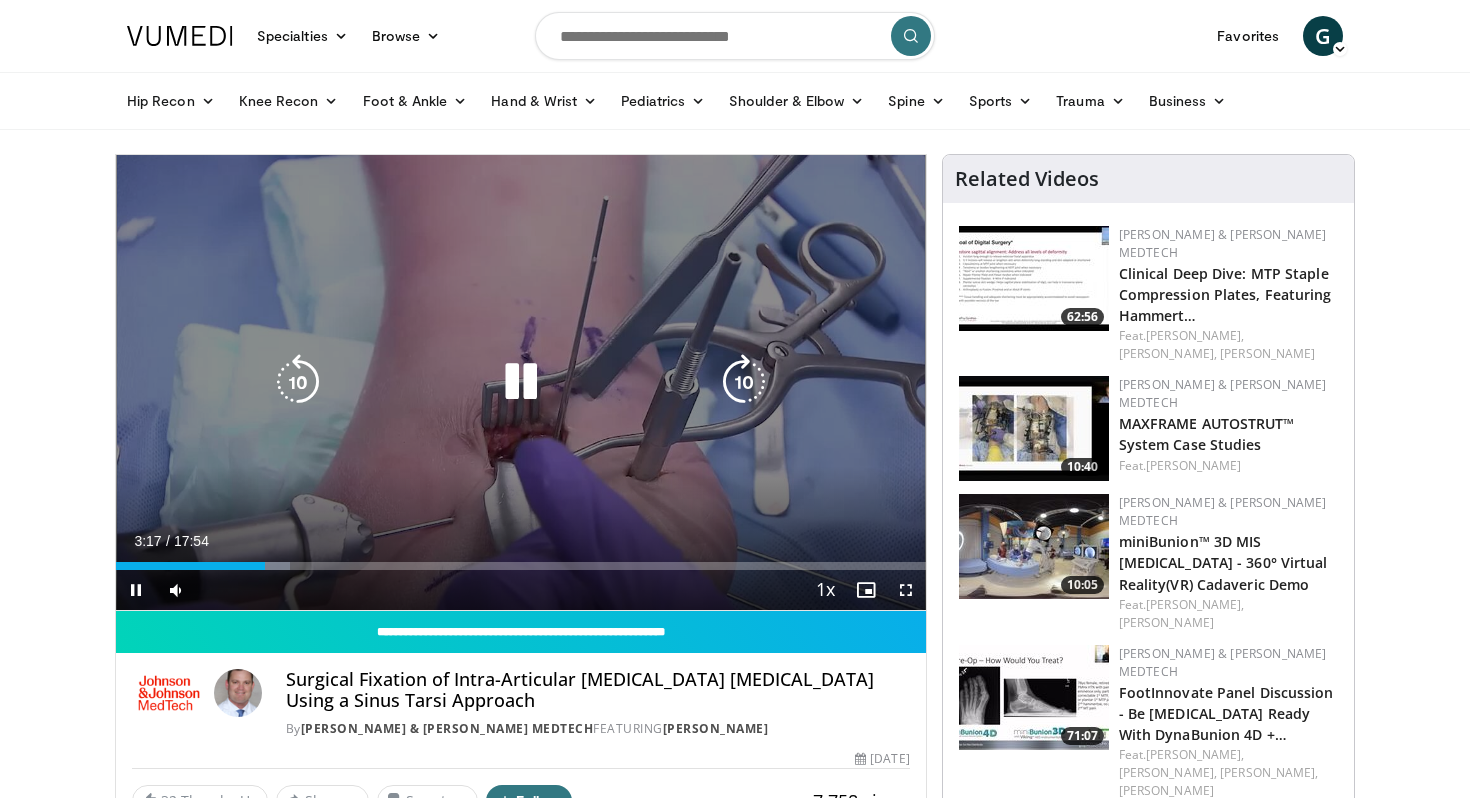 click on "10 seconds
Tap to unmute" at bounding box center [521, 382] 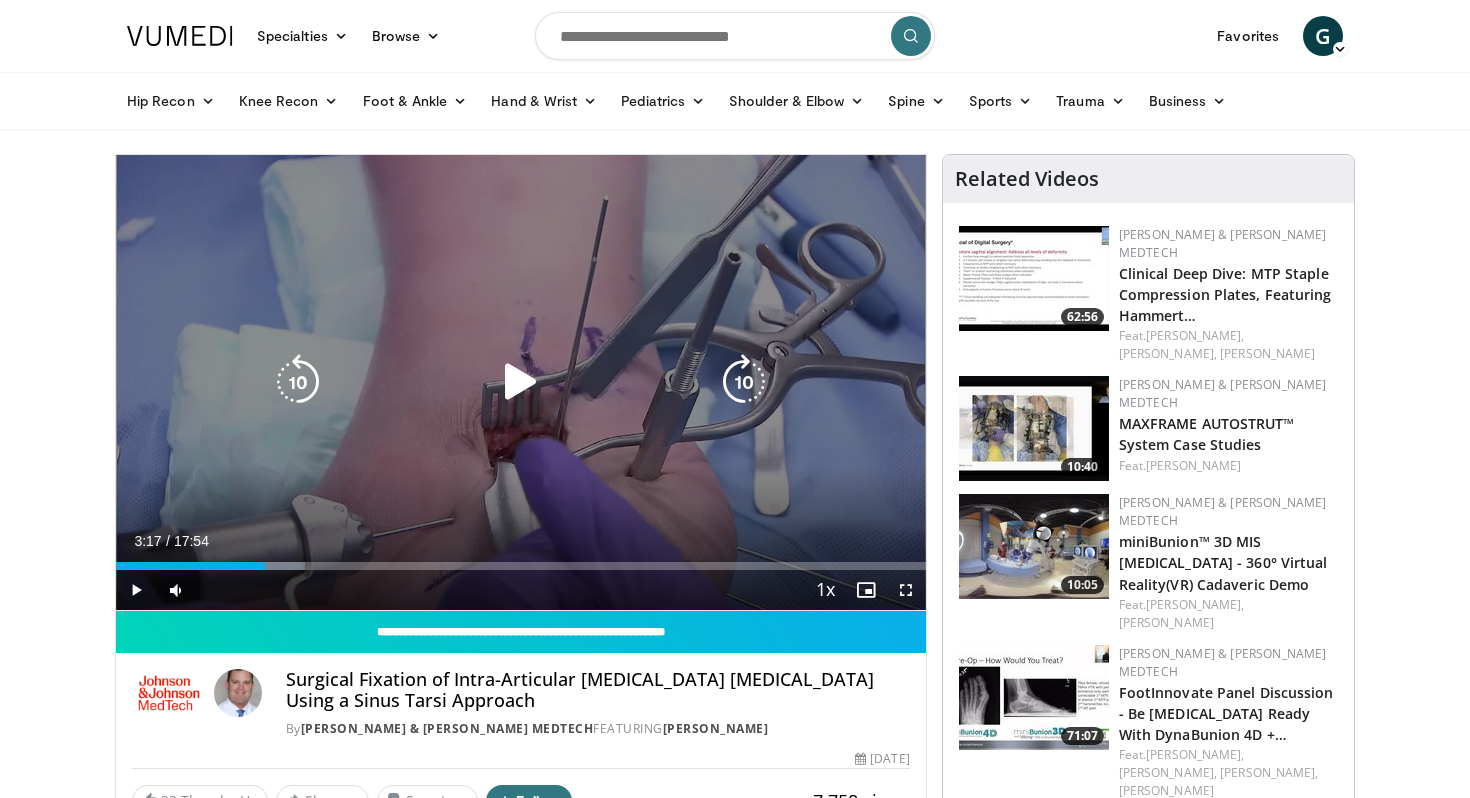 click at bounding box center [521, 382] 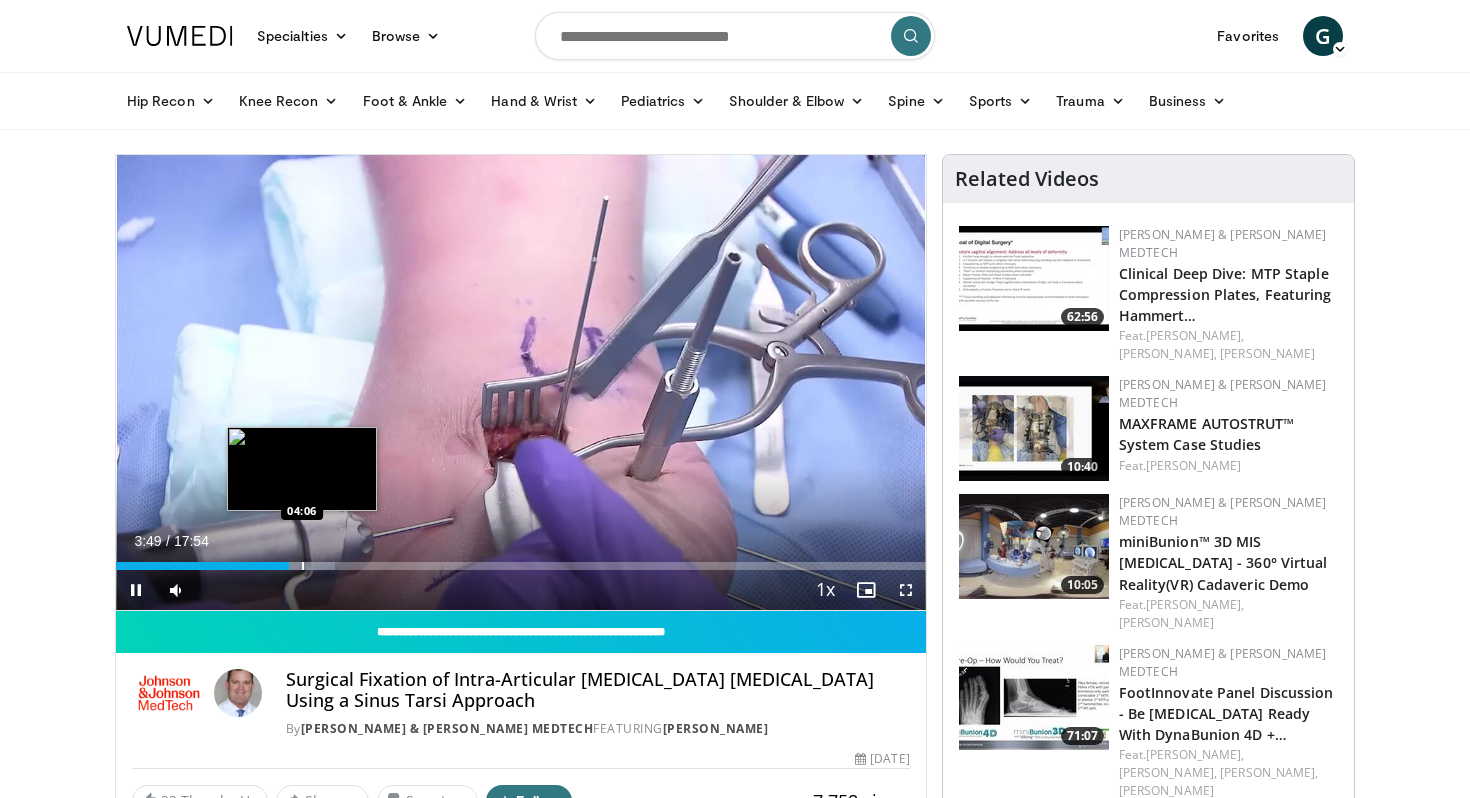 click at bounding box center (303, 566) 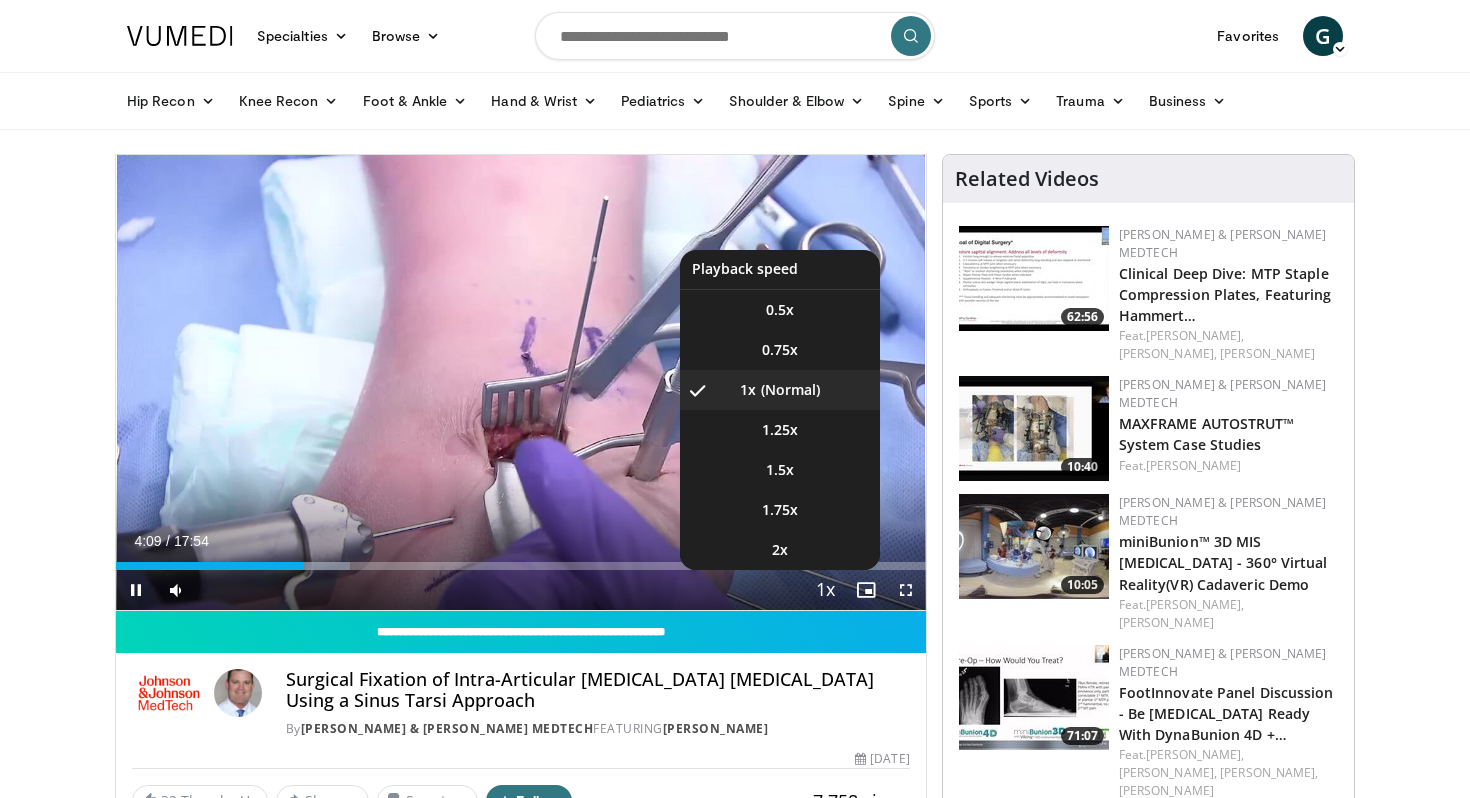 click at bounding box center [826, 591] 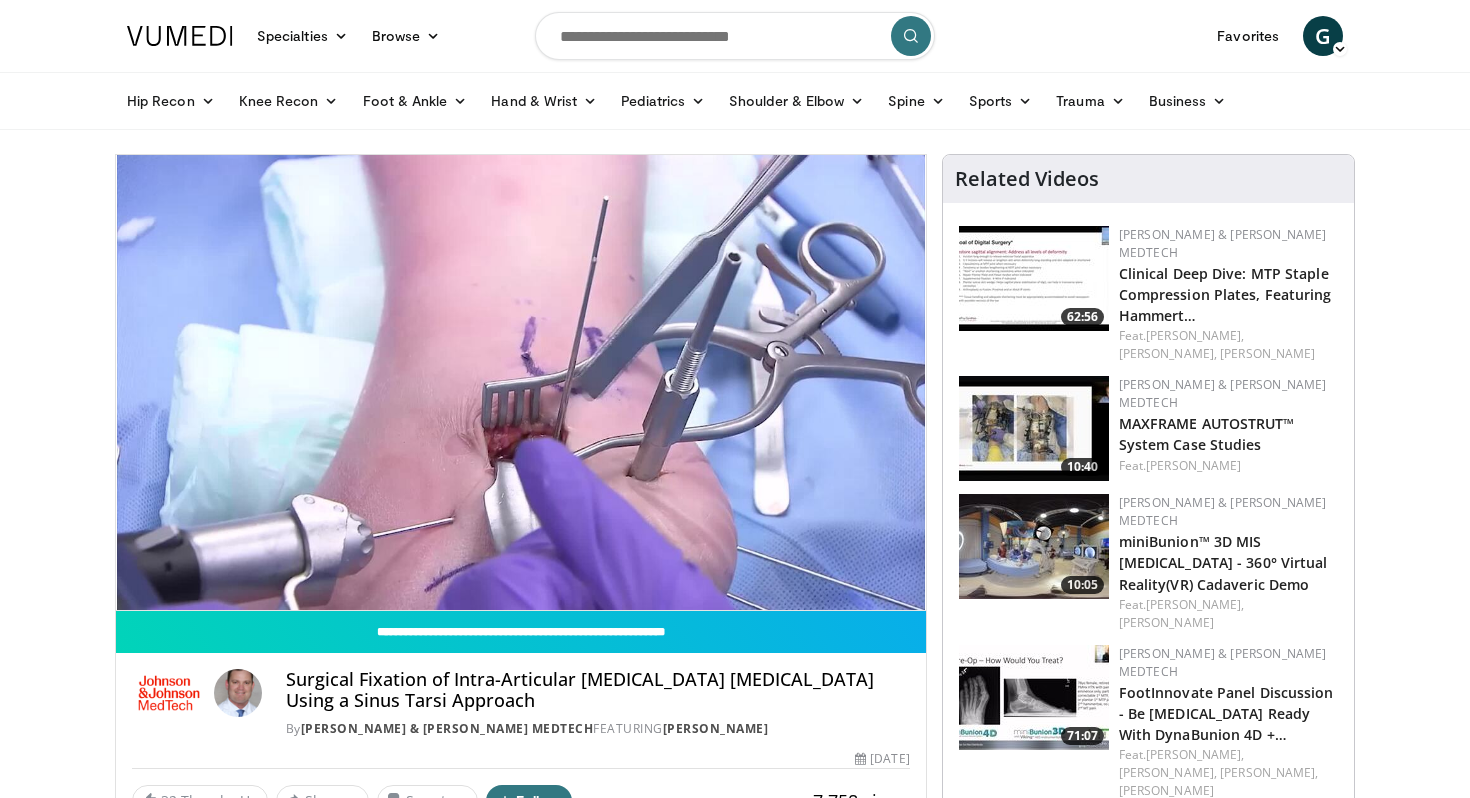 click on "**********" at bounding box center (521, 383) 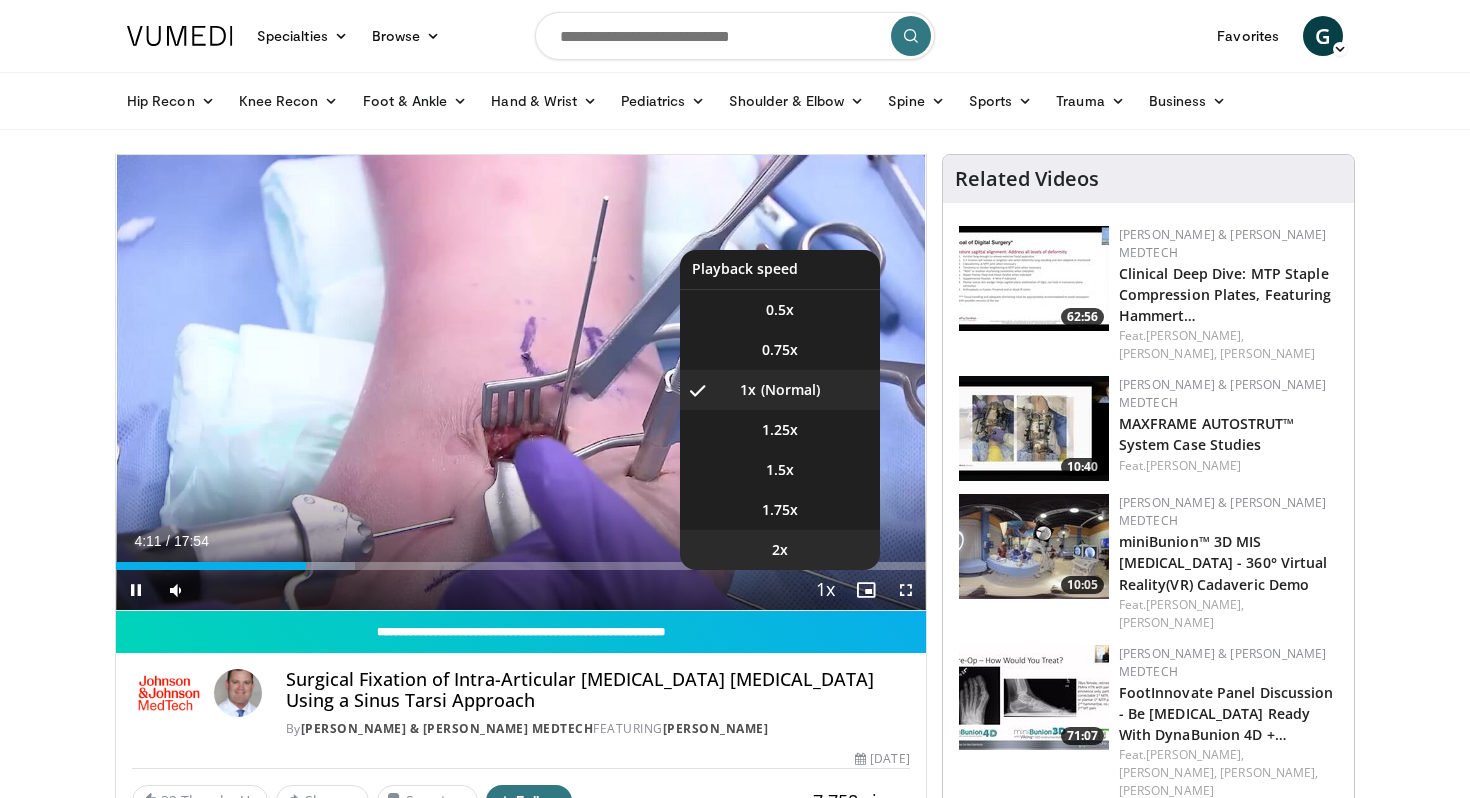 click on "2x" at bounding box center (780, 550) 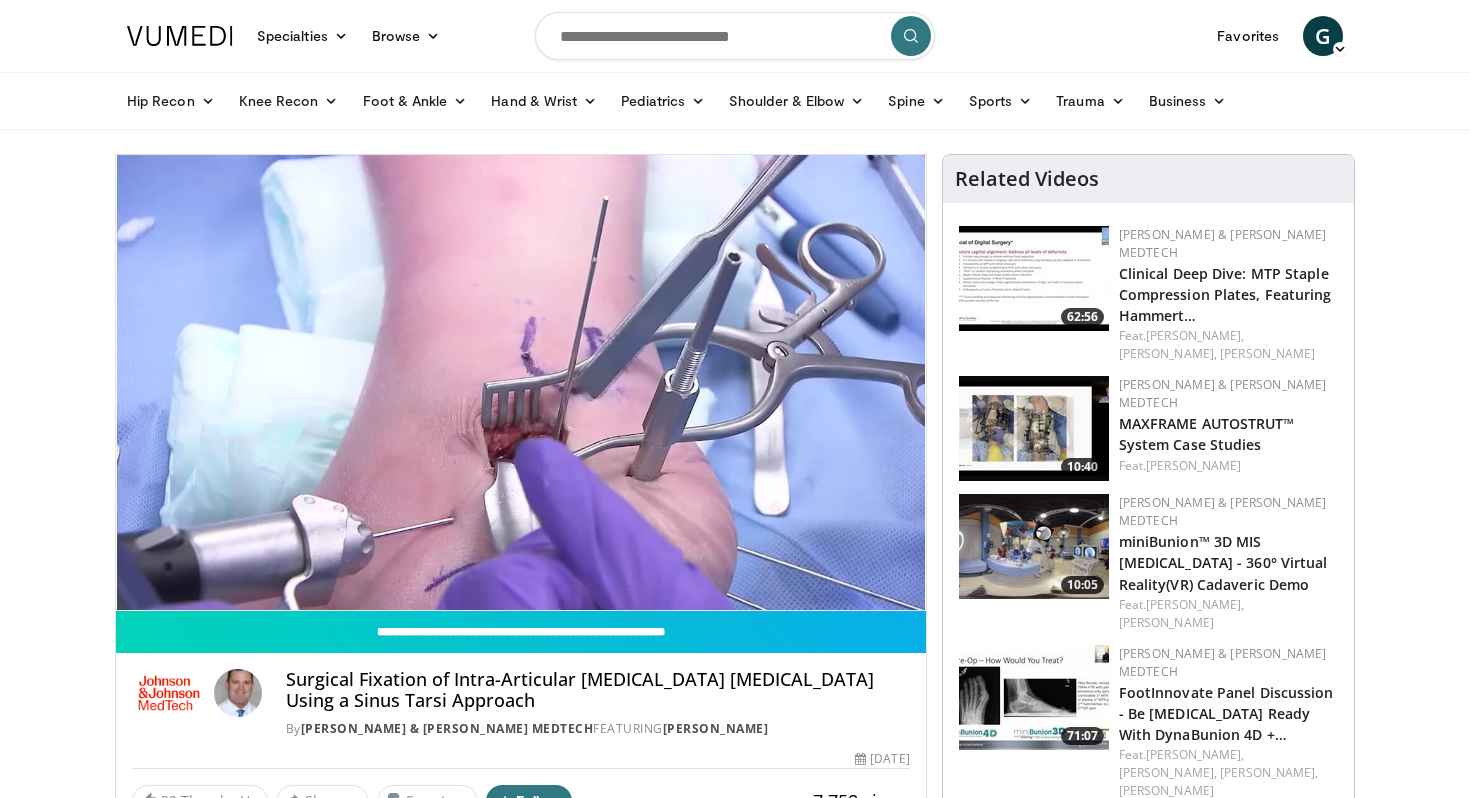 type 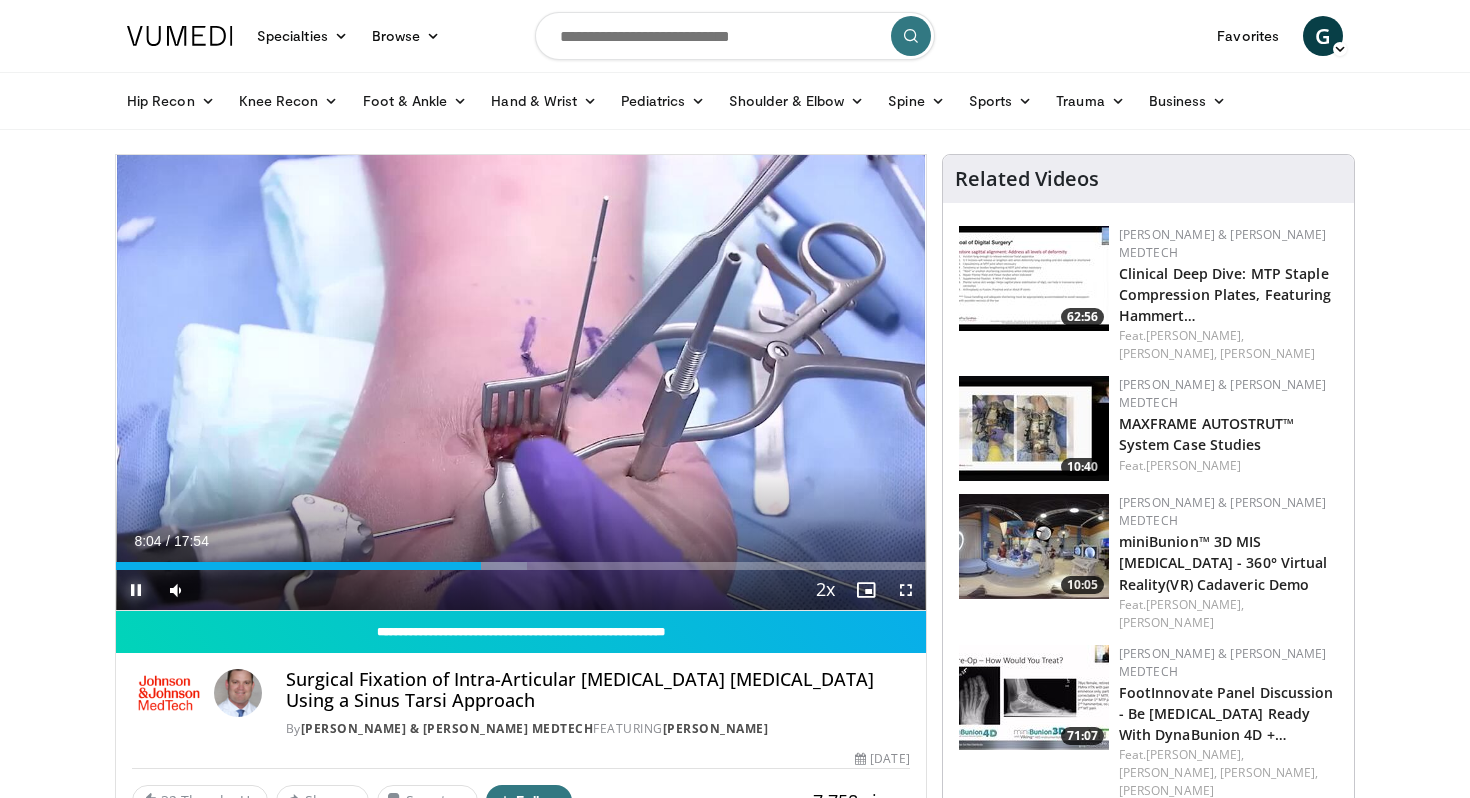 click at bounding box center (136, 590) 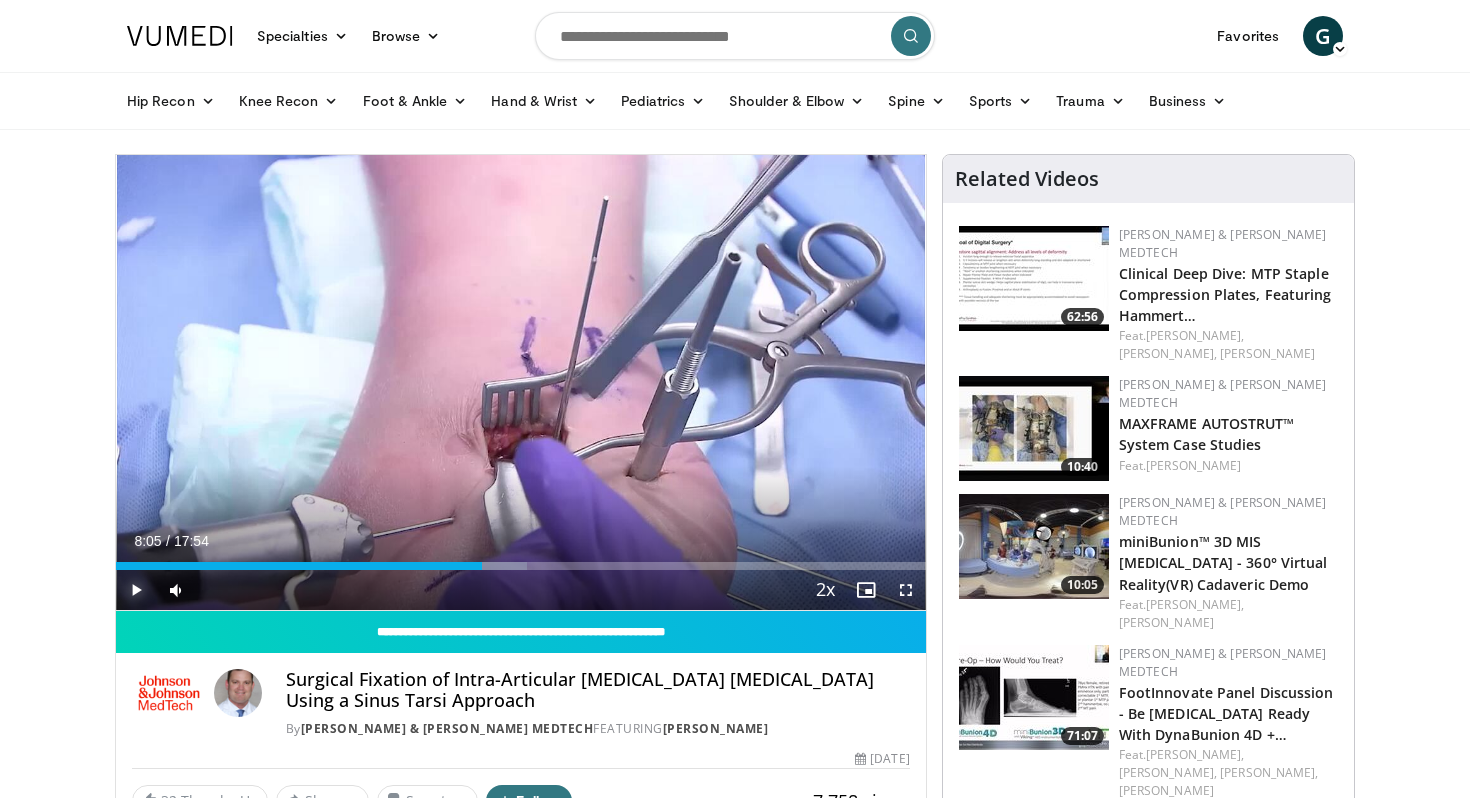 click at bounding box center [136, 590] 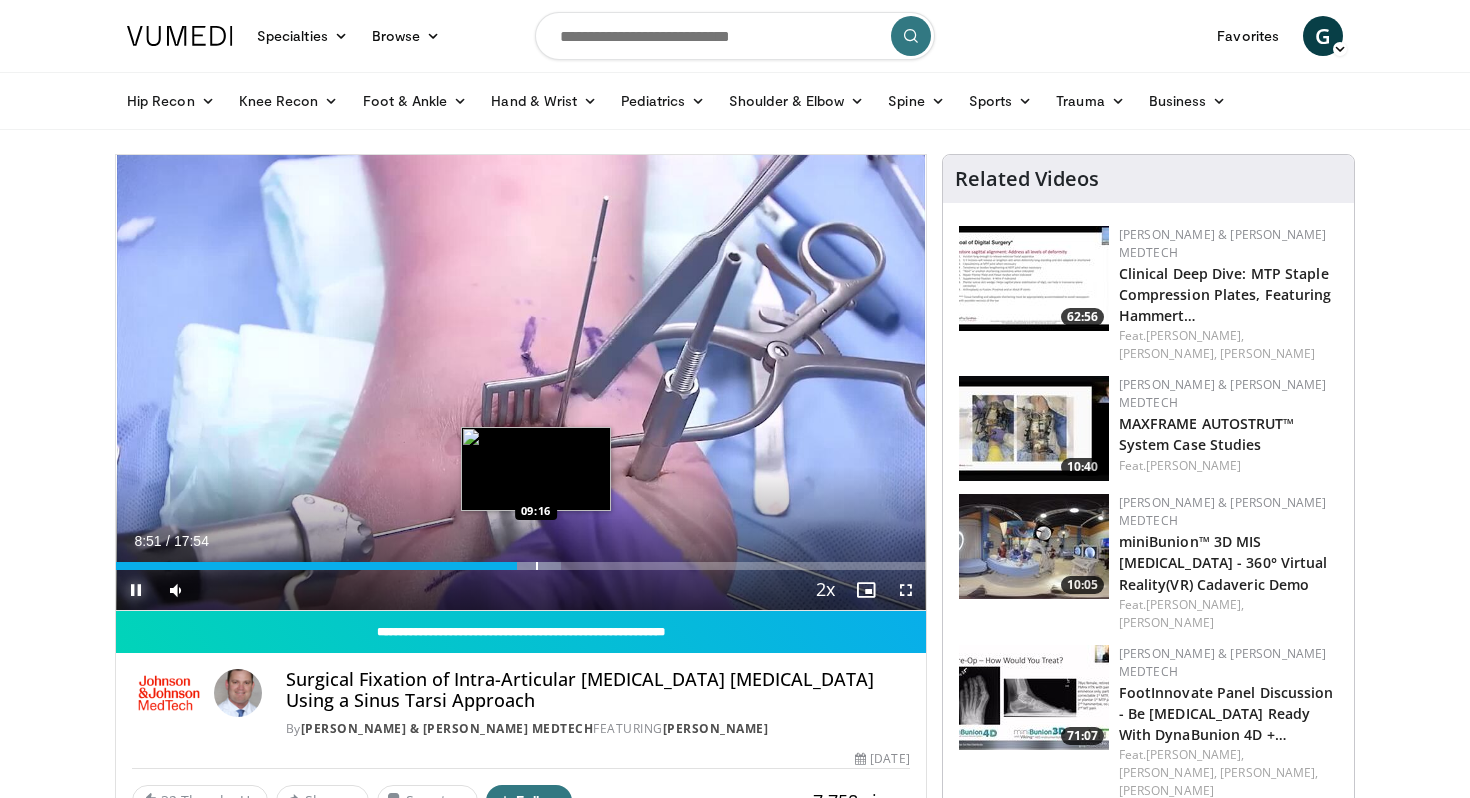 click at bounding box center [537, 566] 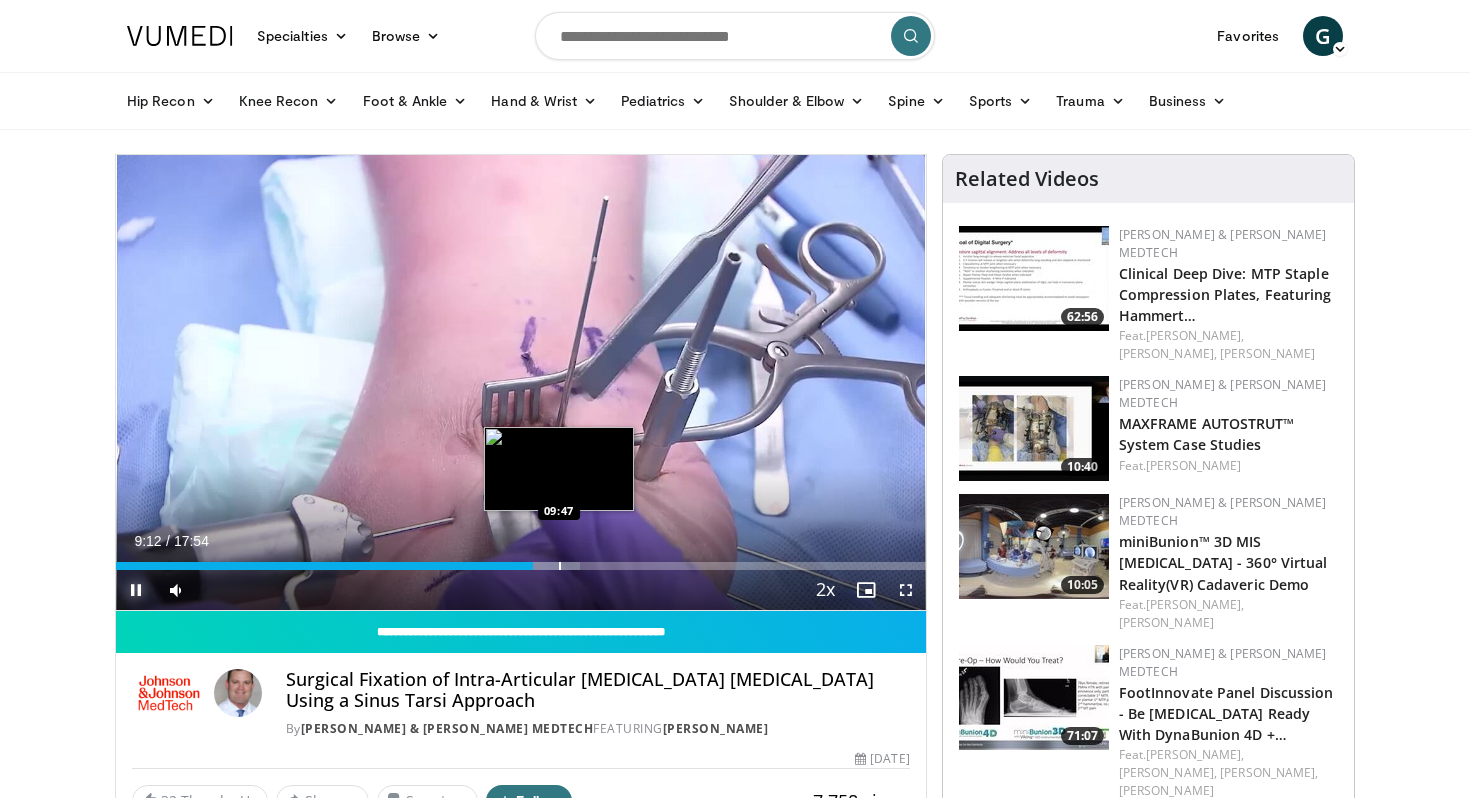 click at bounding box center (544, 566) 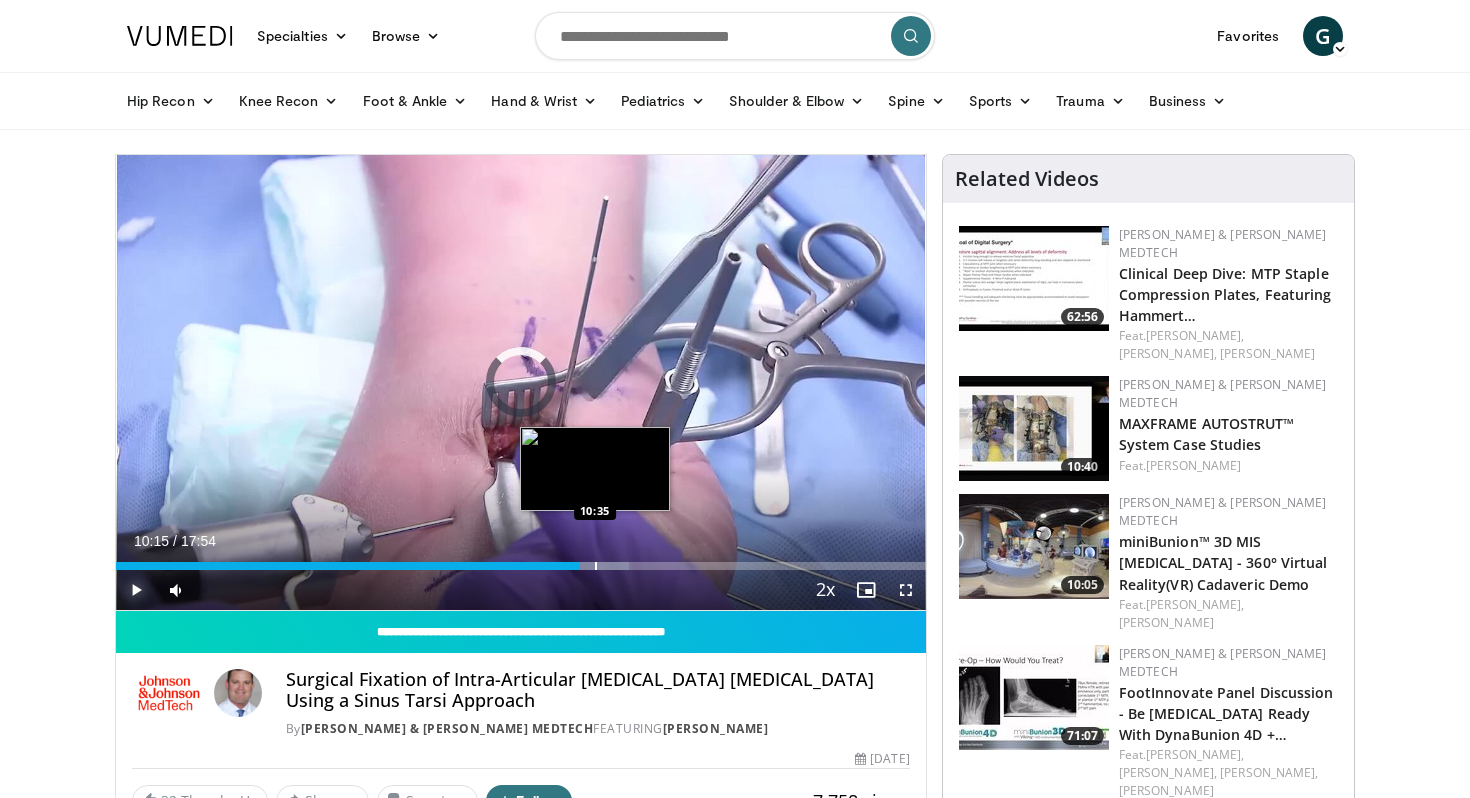 click at bounding box center [596, 566] 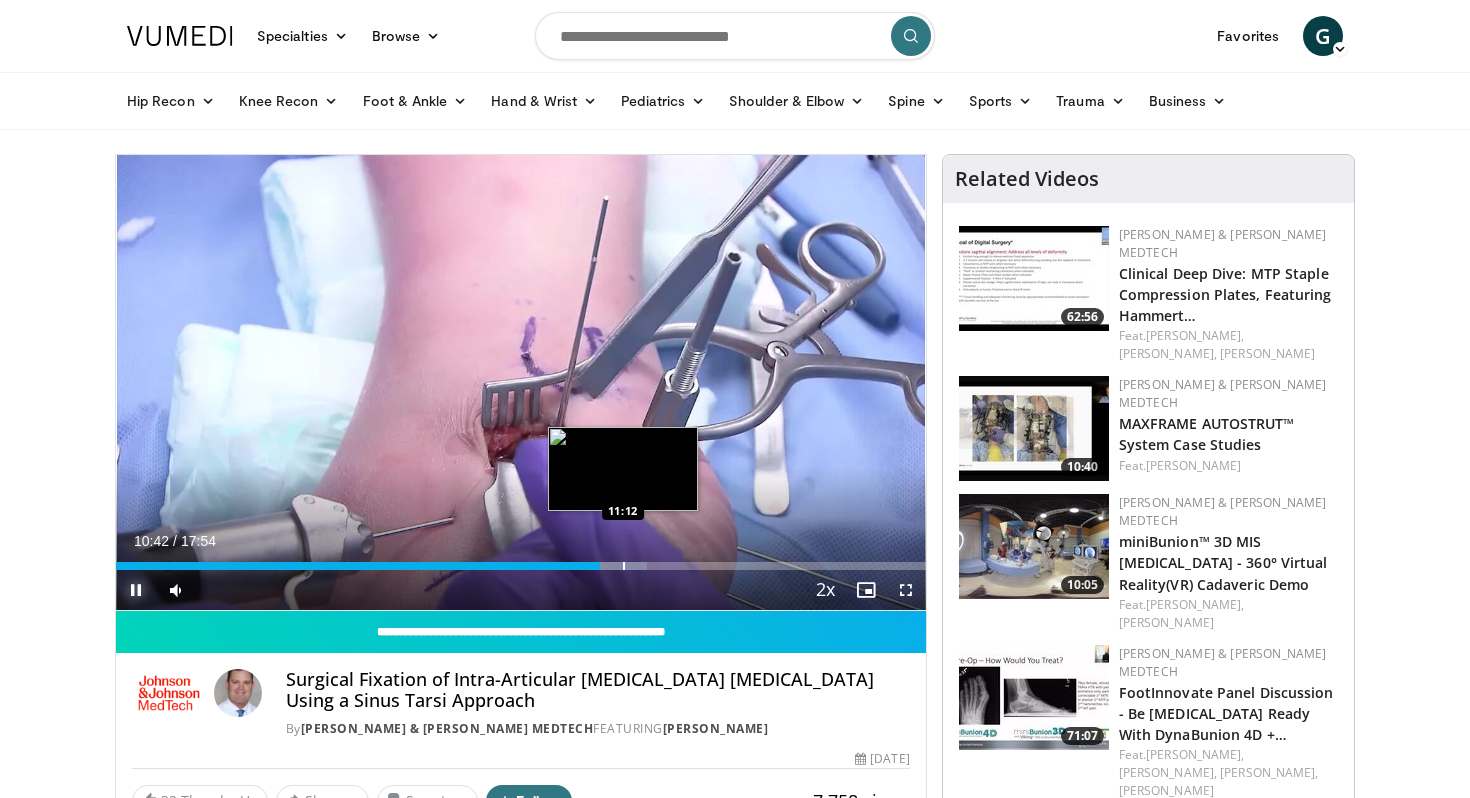 click at bounding box center (612, 566) 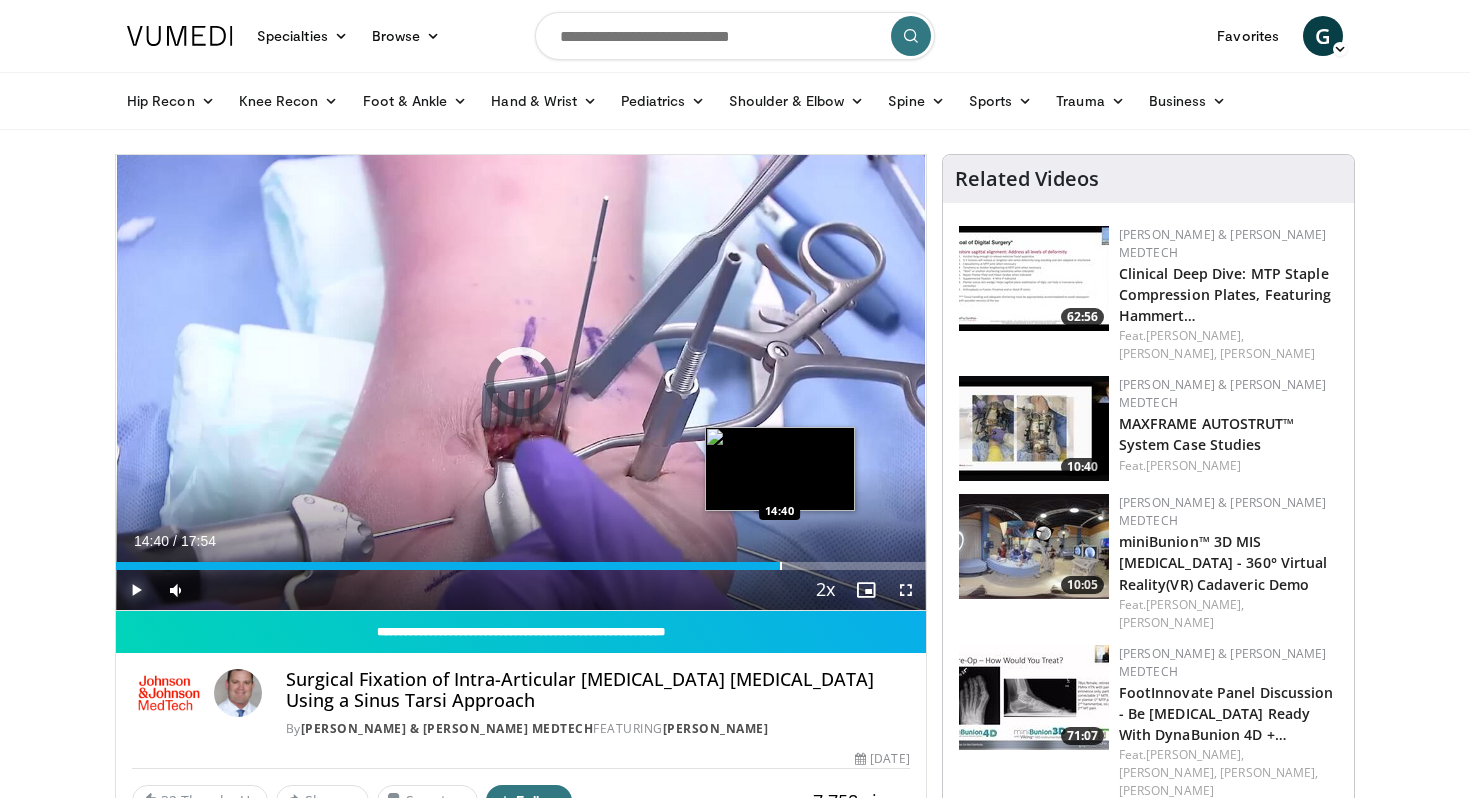 click on "Loaded :  68.97% 14:40 14:40" at bounding box center (521, 560) 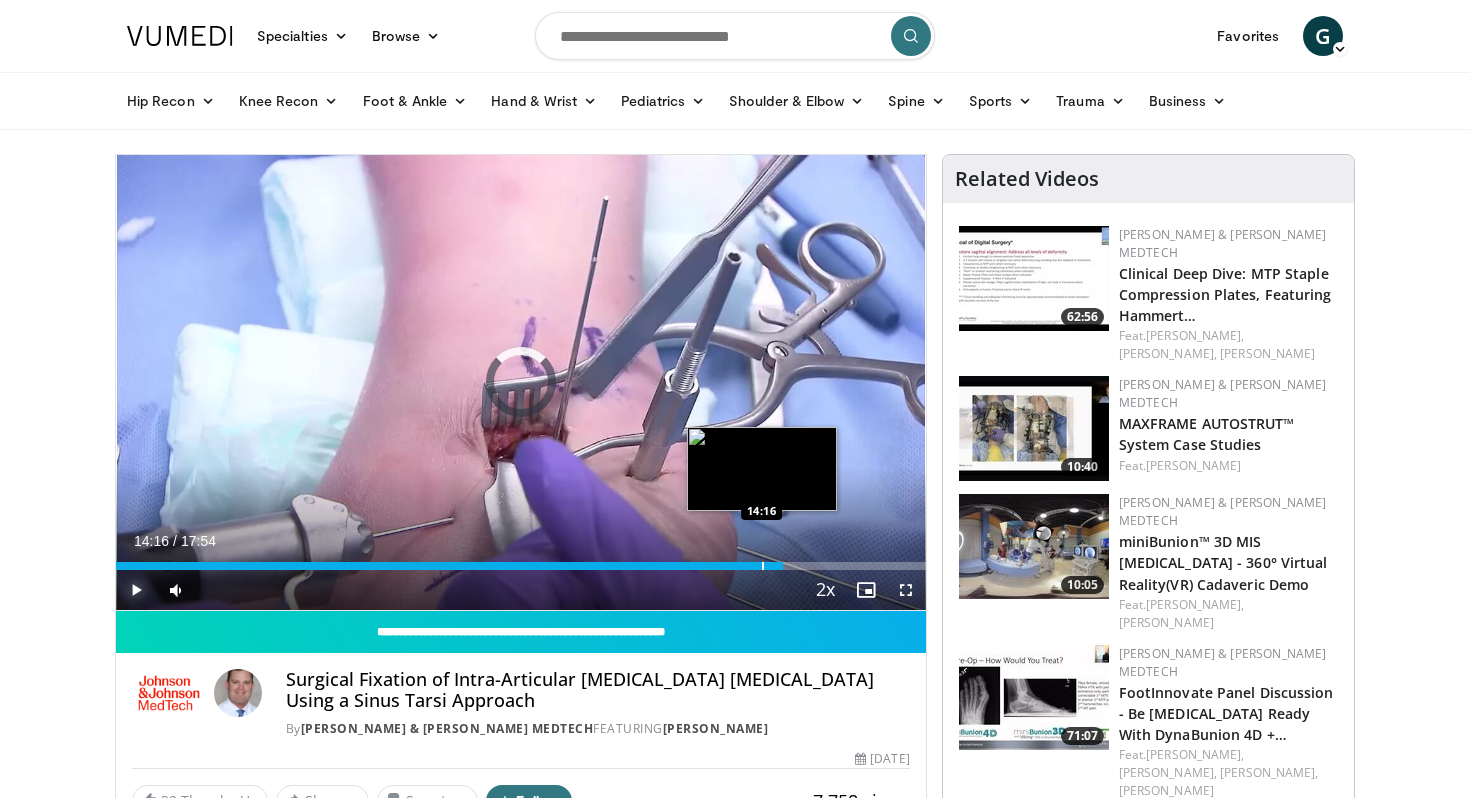 click at bounding box center (763, 566) 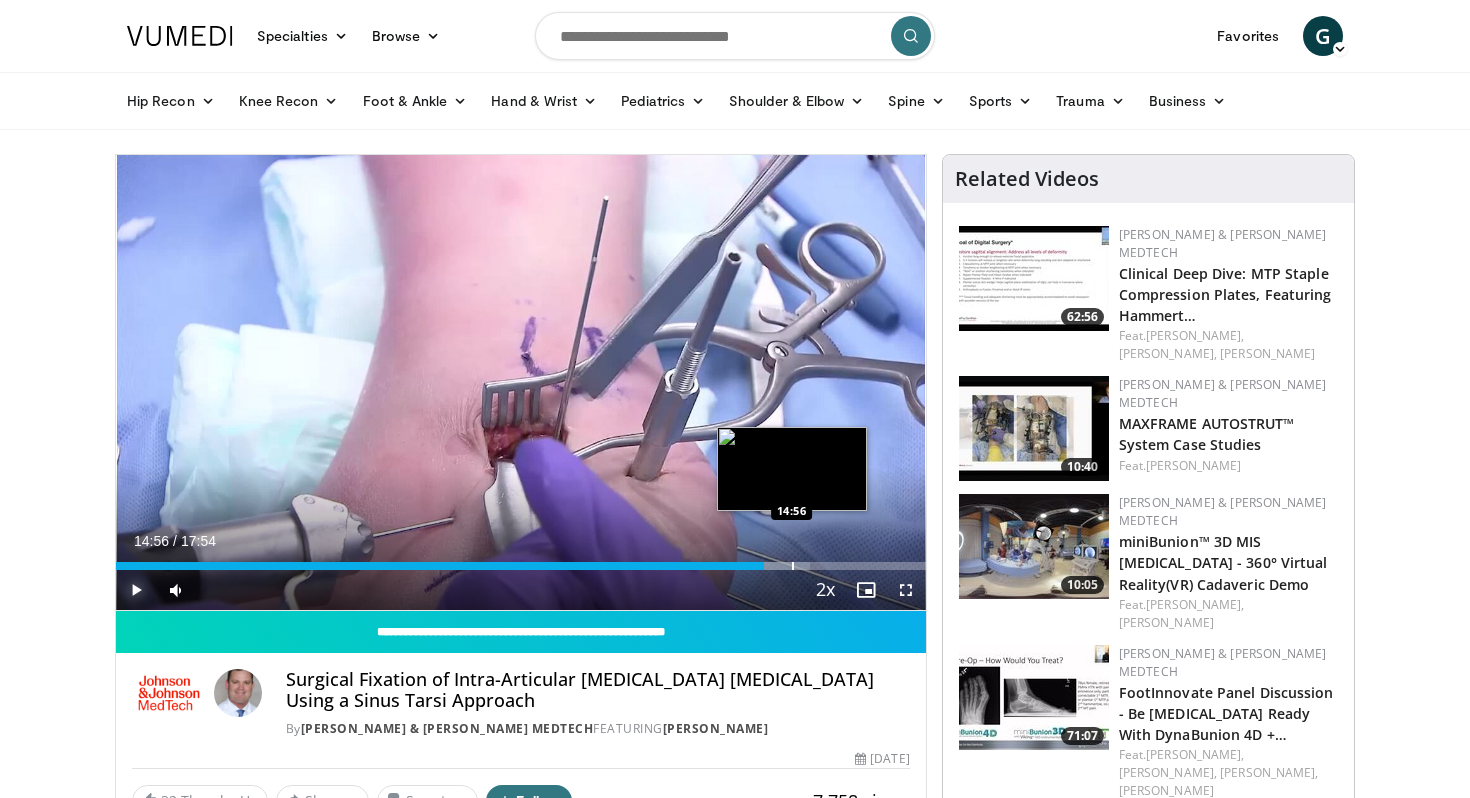 click at bounding box center [793, 566] 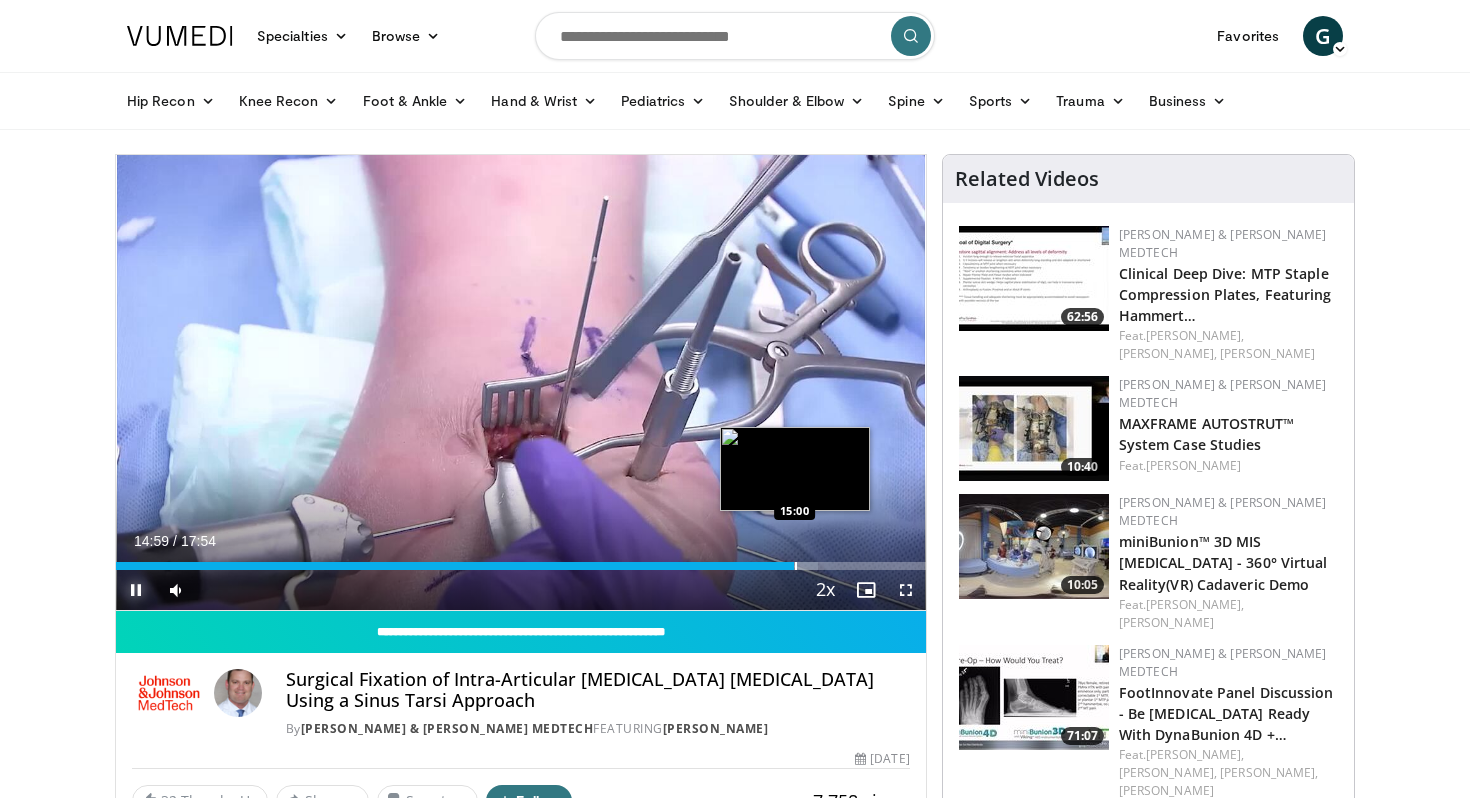 click at bounding box center [796, 566] 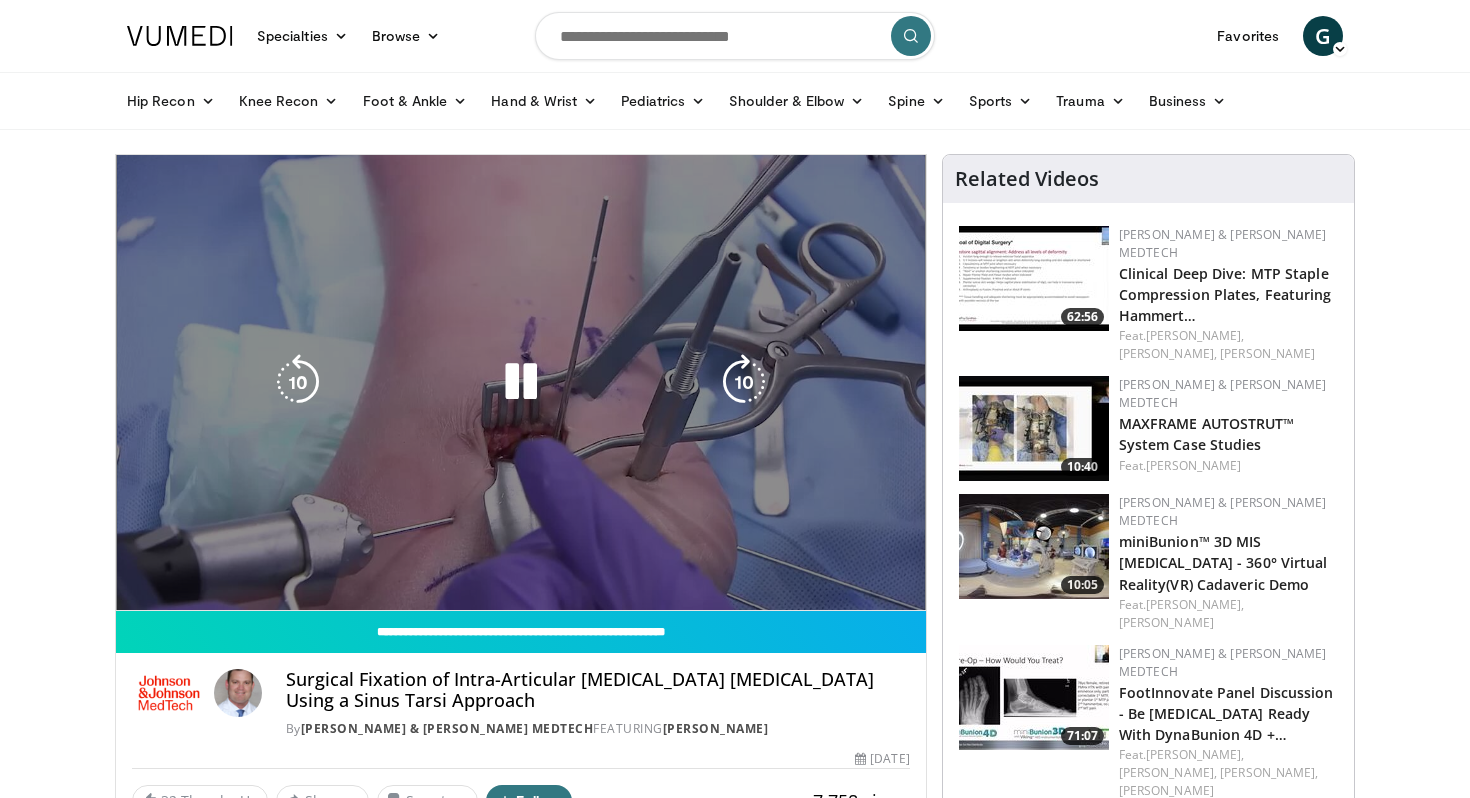 click on "**********" at bounding box center (521, 383) 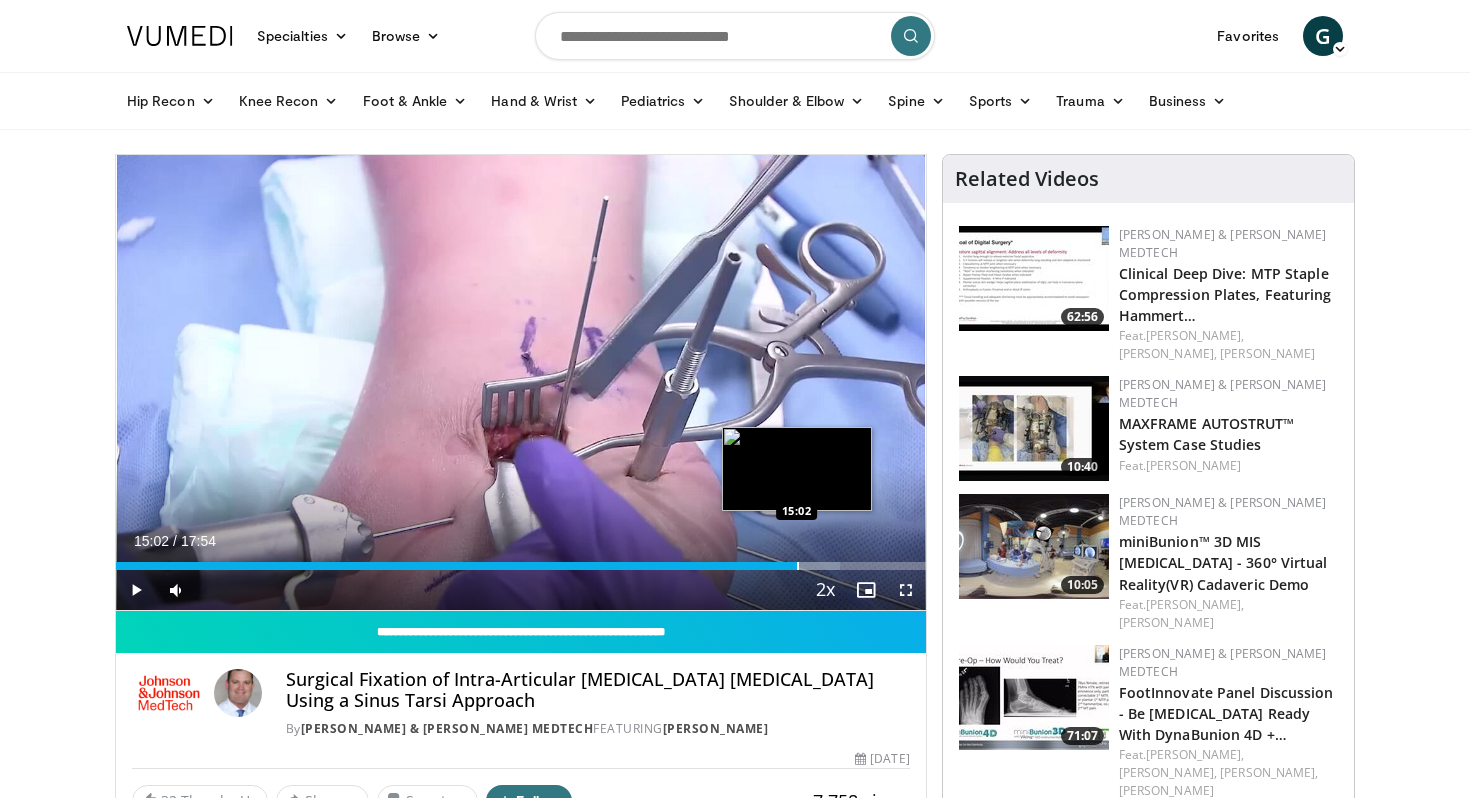 click at bounding box center (798, 566) 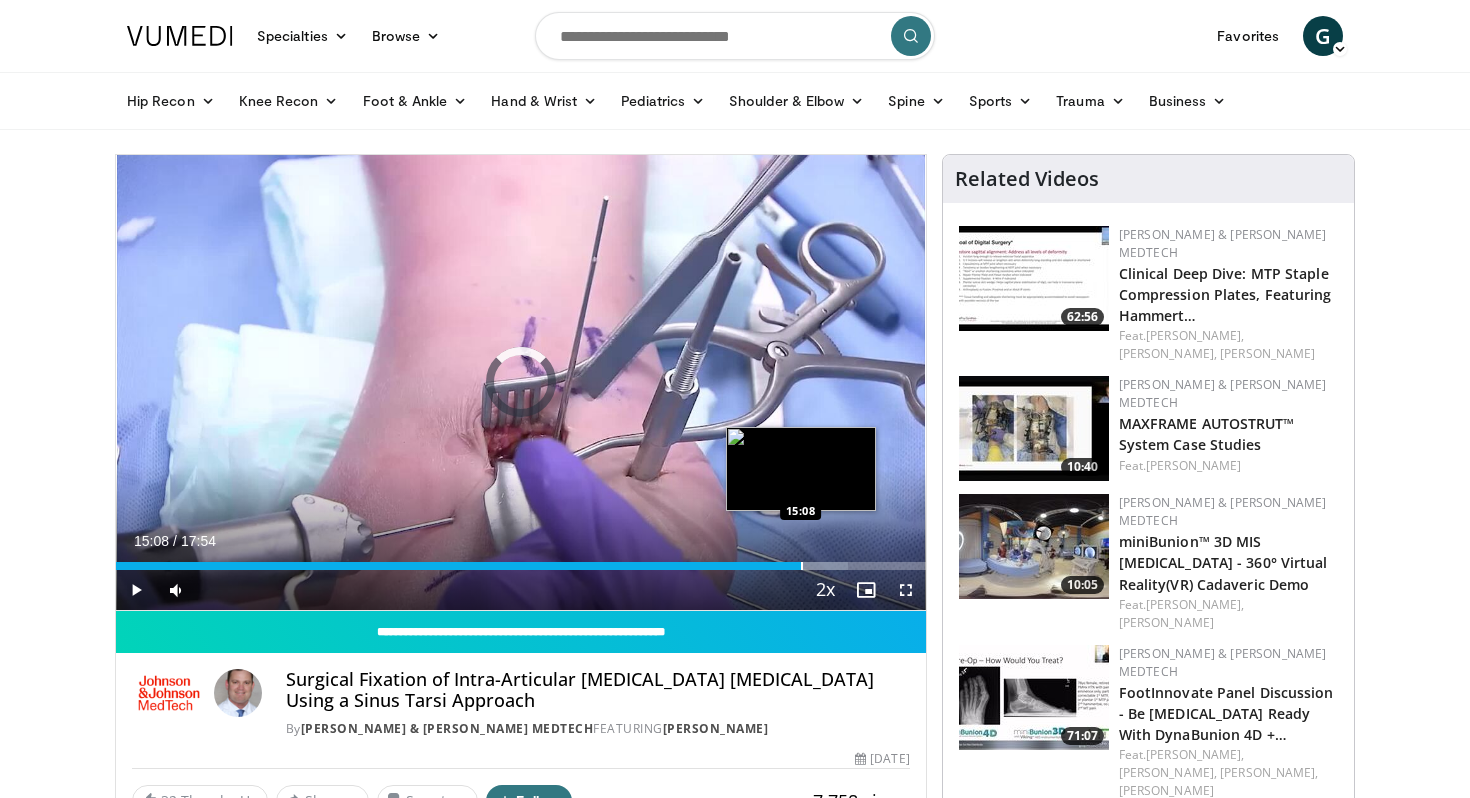 click at bounding box center (802, 566) 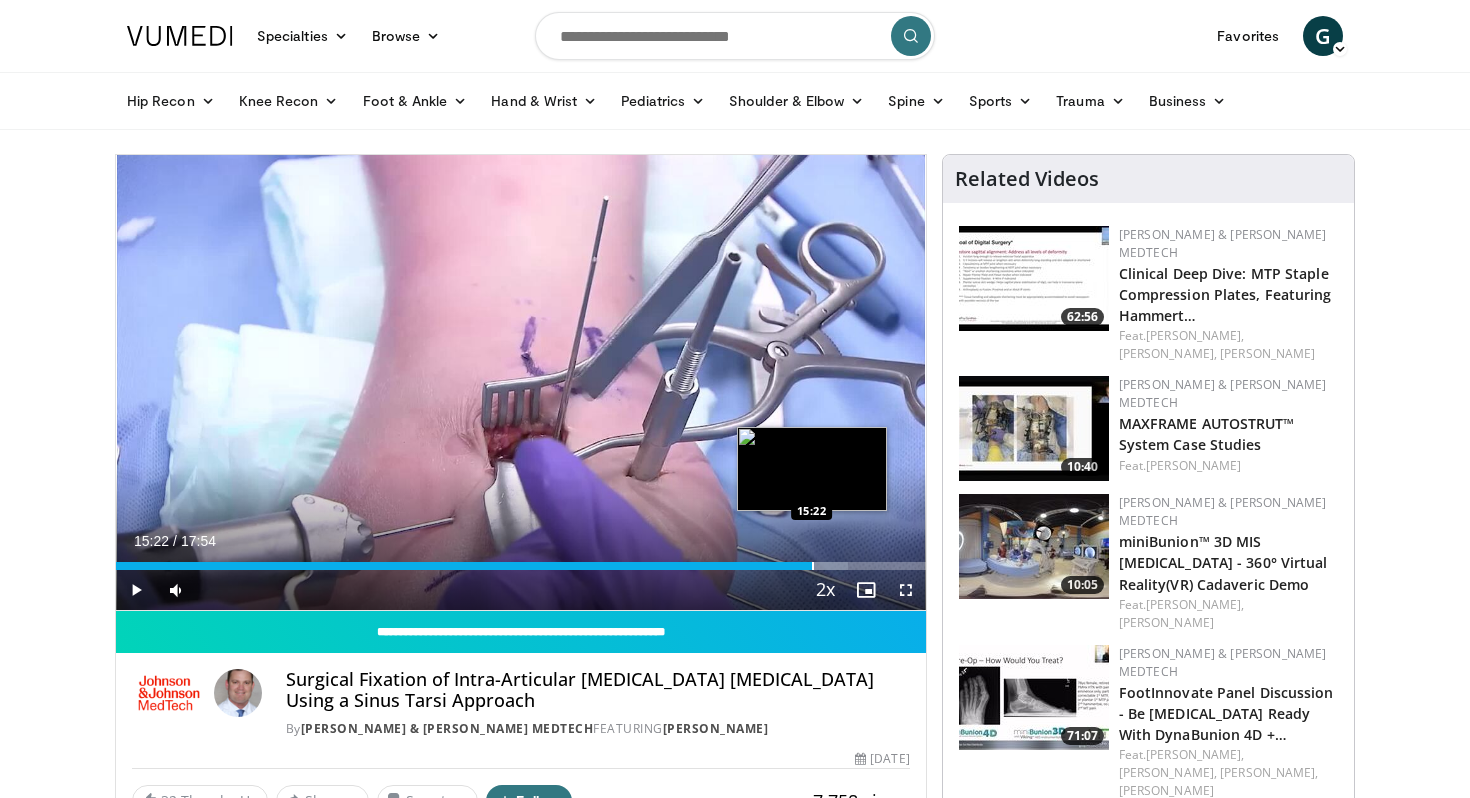 click at bounding box center [813, 566] 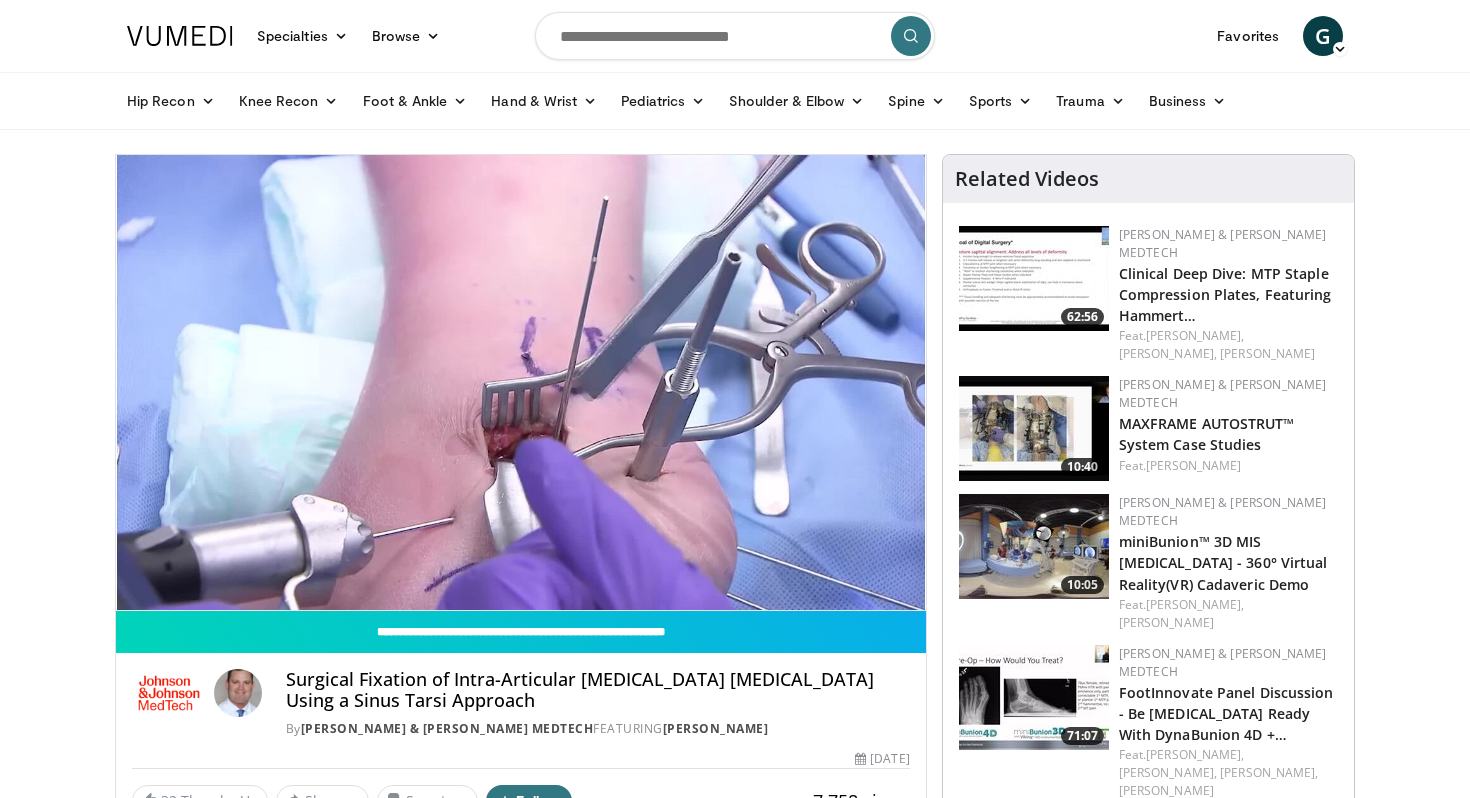 click on "10 seconds
Tap to unmute" at bounding box center (521, 382) 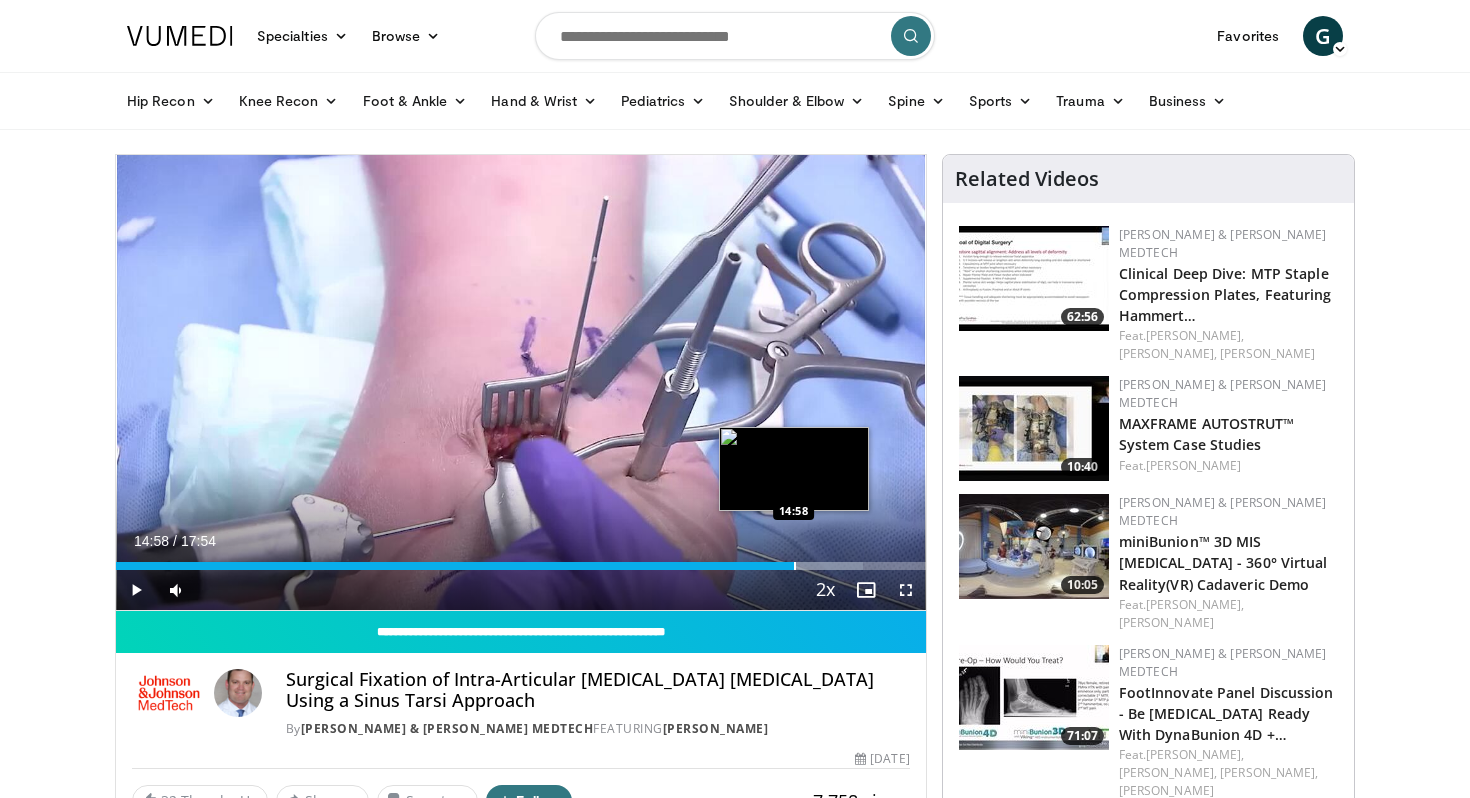 click at bounding box center (795, 566) 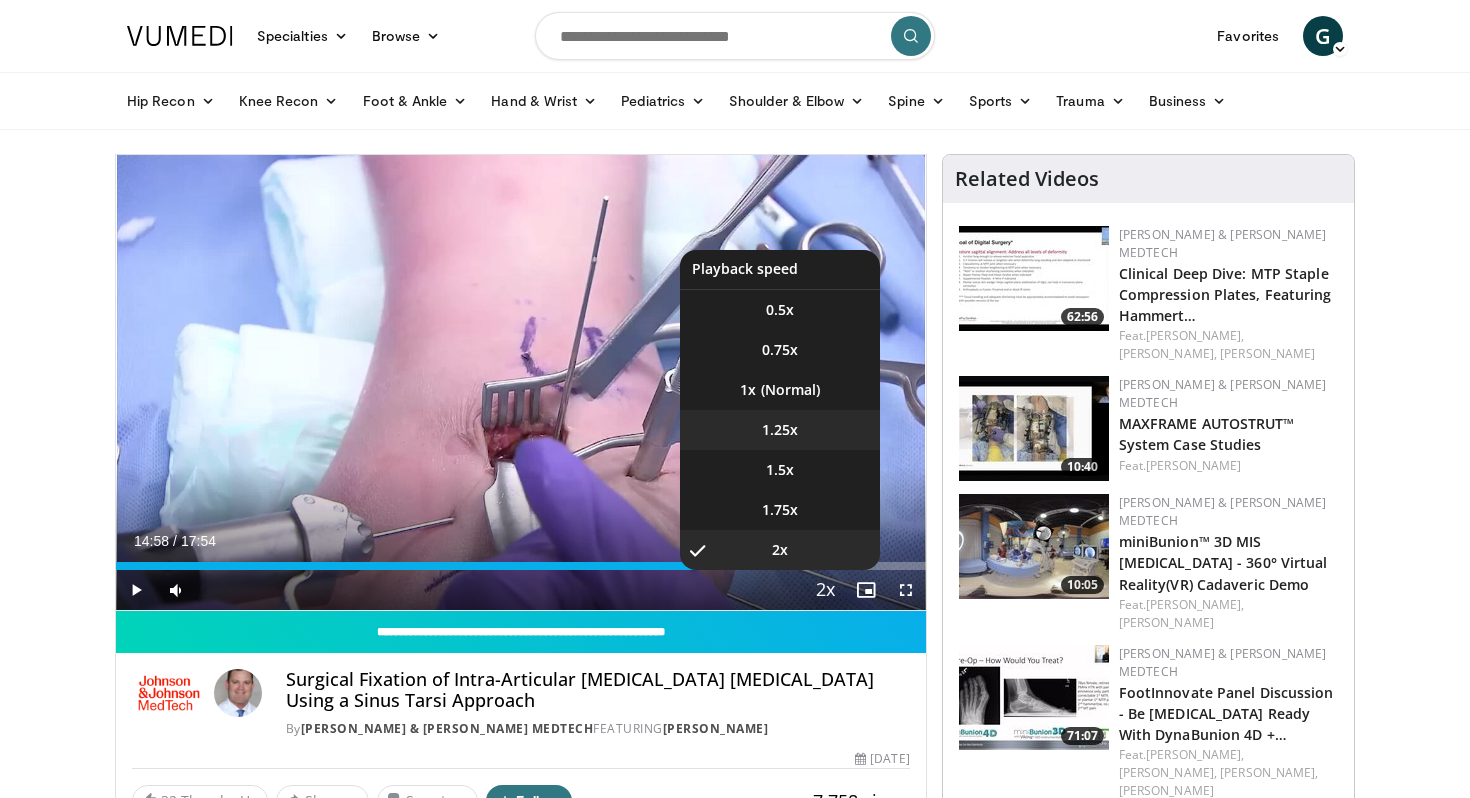 click on "1.25x" at bounding box center (780, 430) 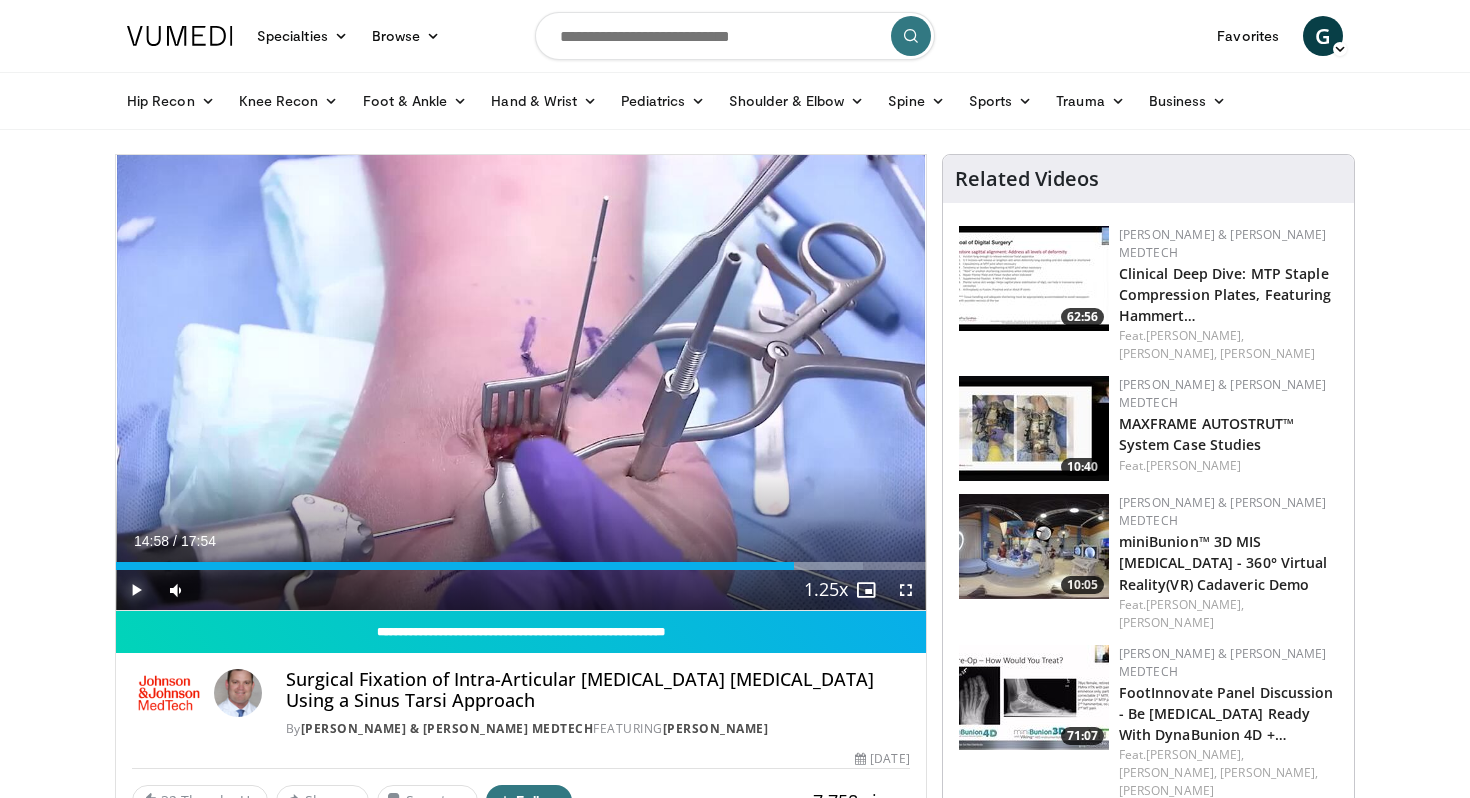 click at bounding box center (136, 590) 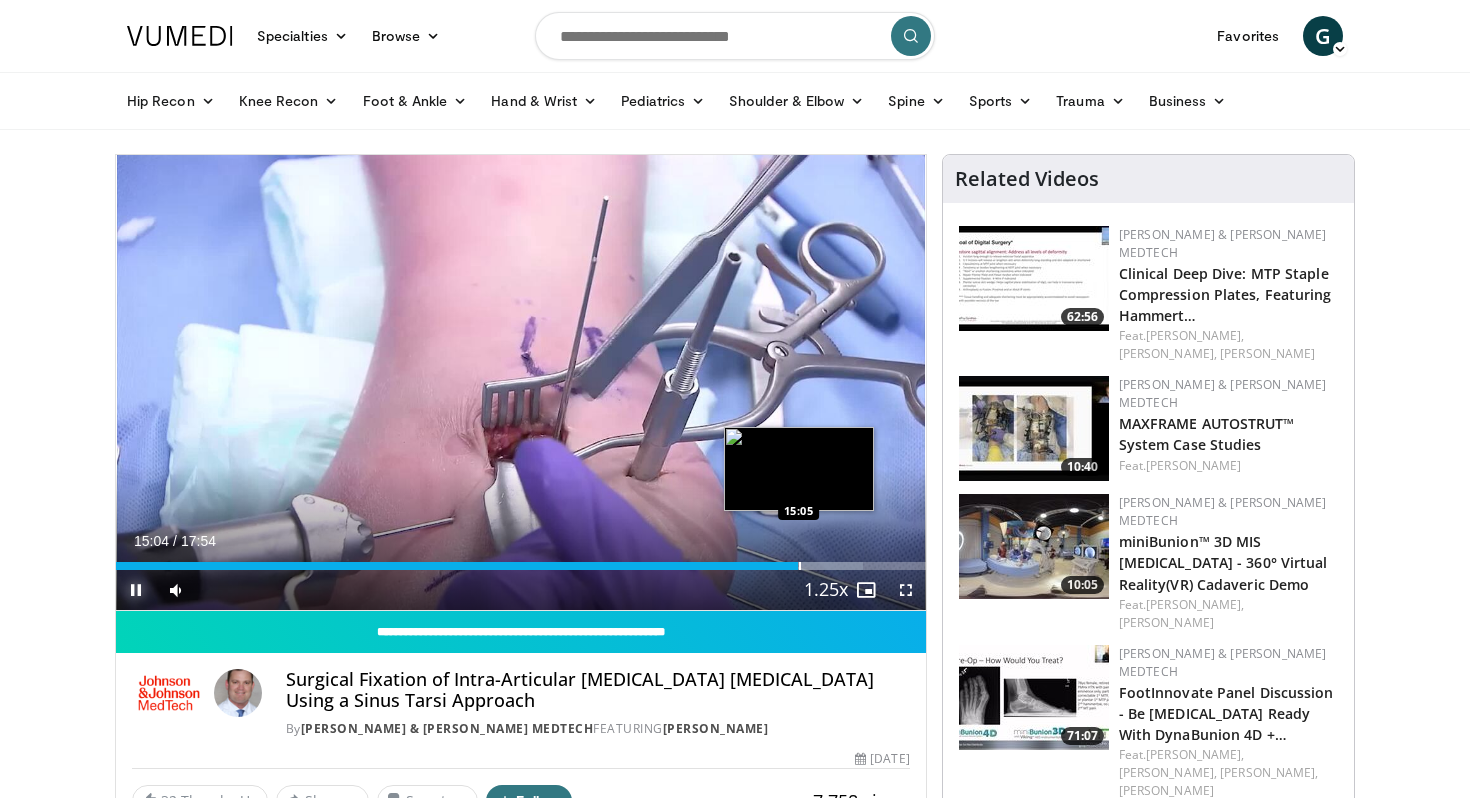 click at bounding box center (800, 566) 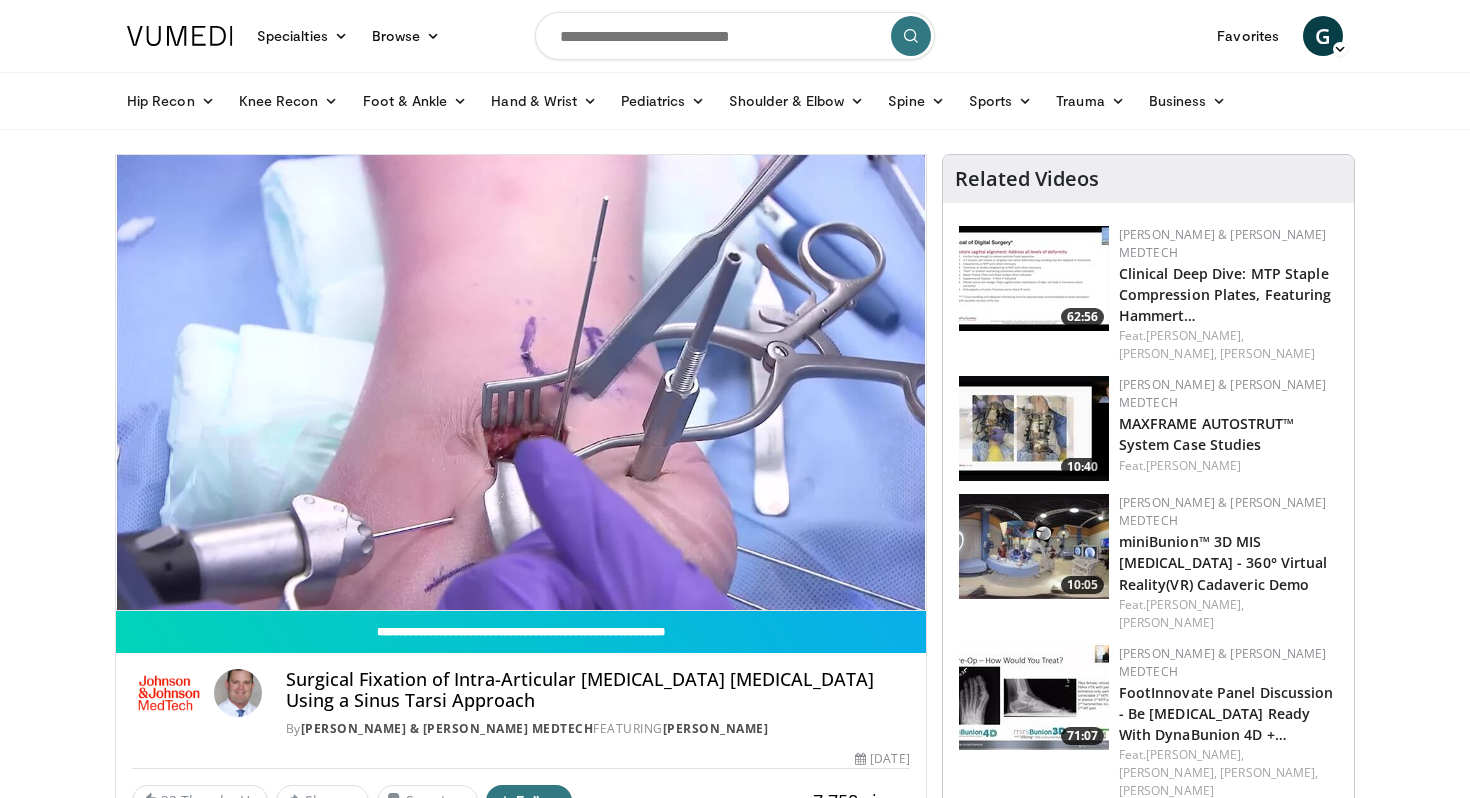click on "10 seconds
Tap to unmute" at bounding box center (521, 382) 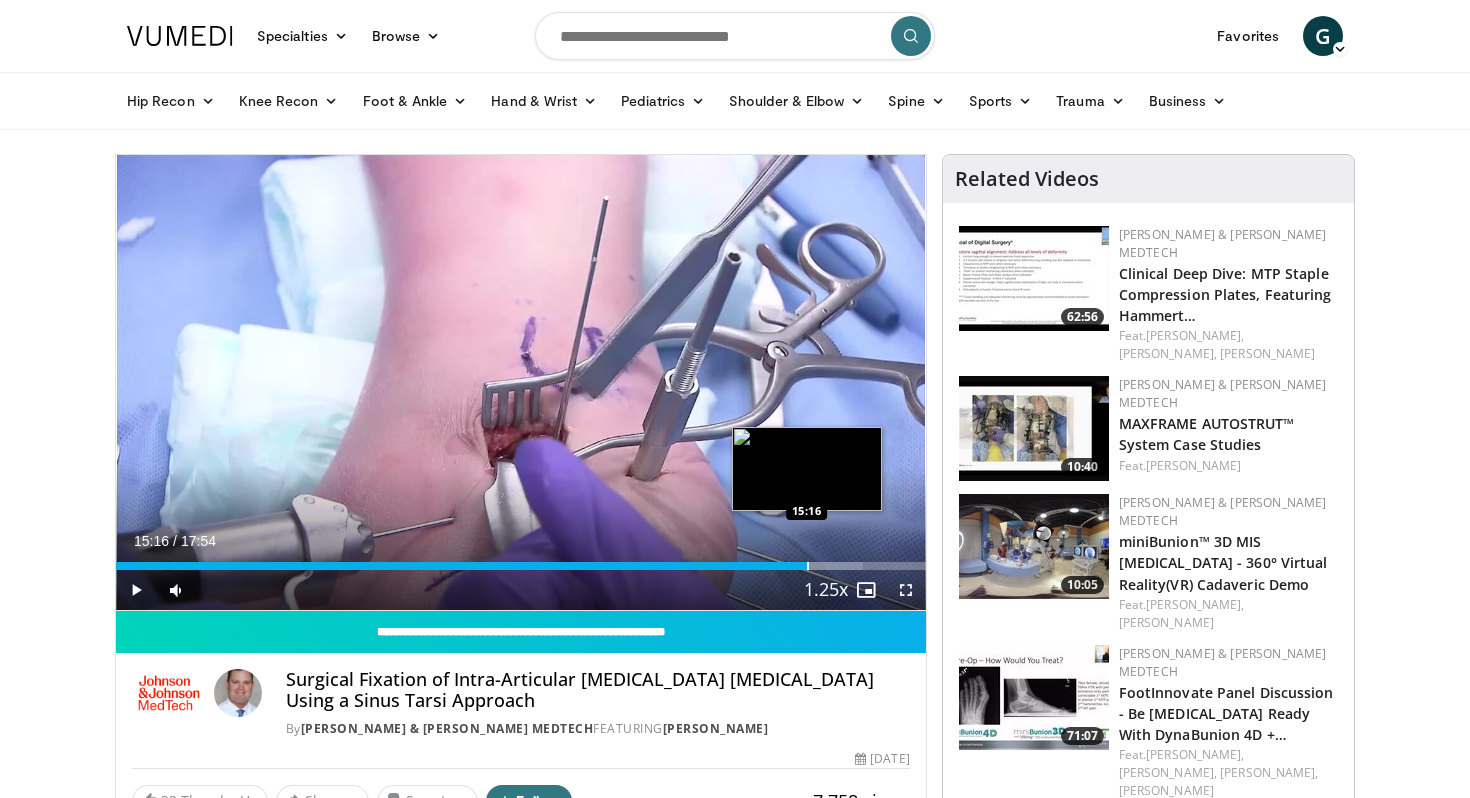 click at bounding box center [808, 566] 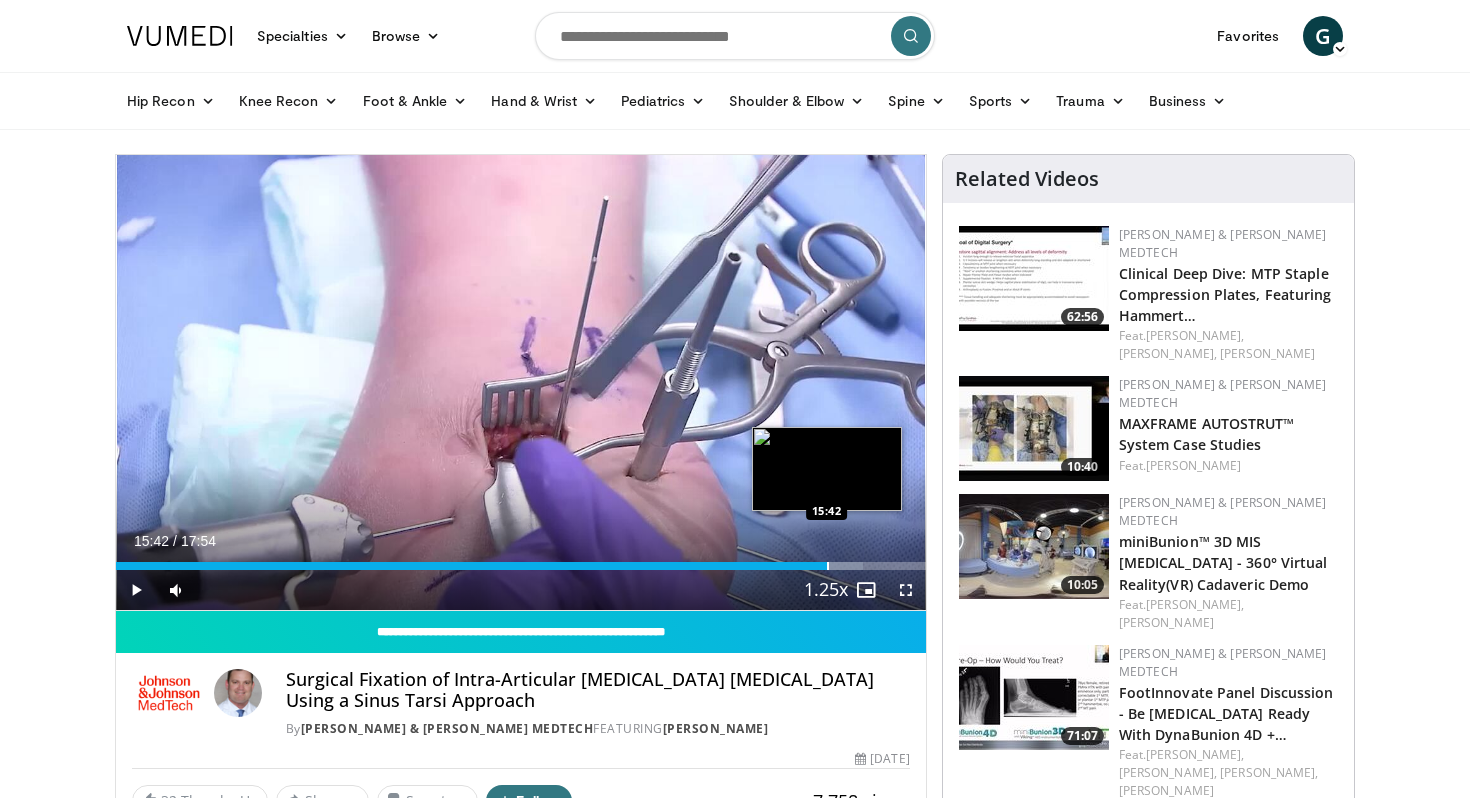 click on "Loaded :  92.27% 15:41 15:42" at bounding box center (521, 566) 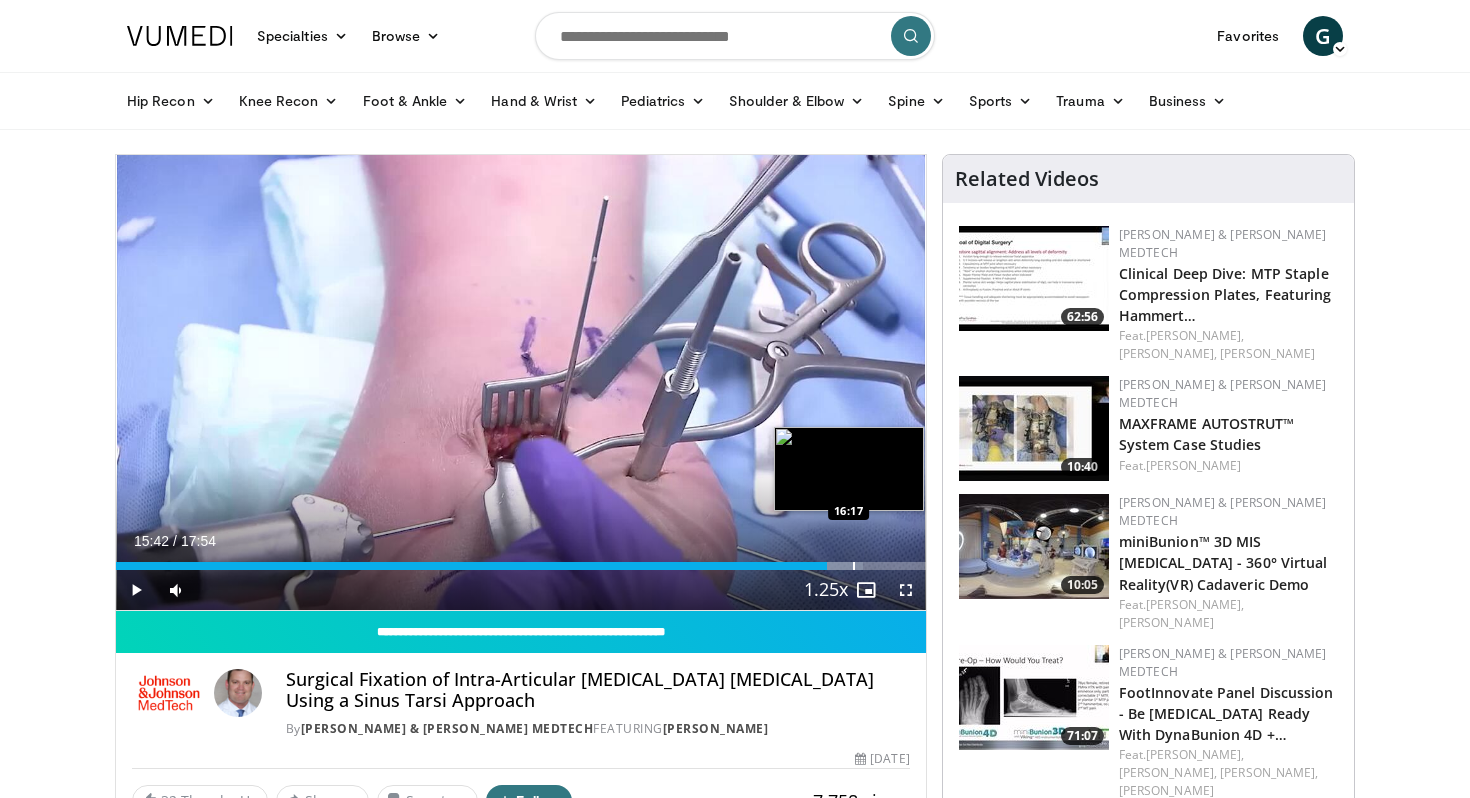 click at bounding box center (854, 566) 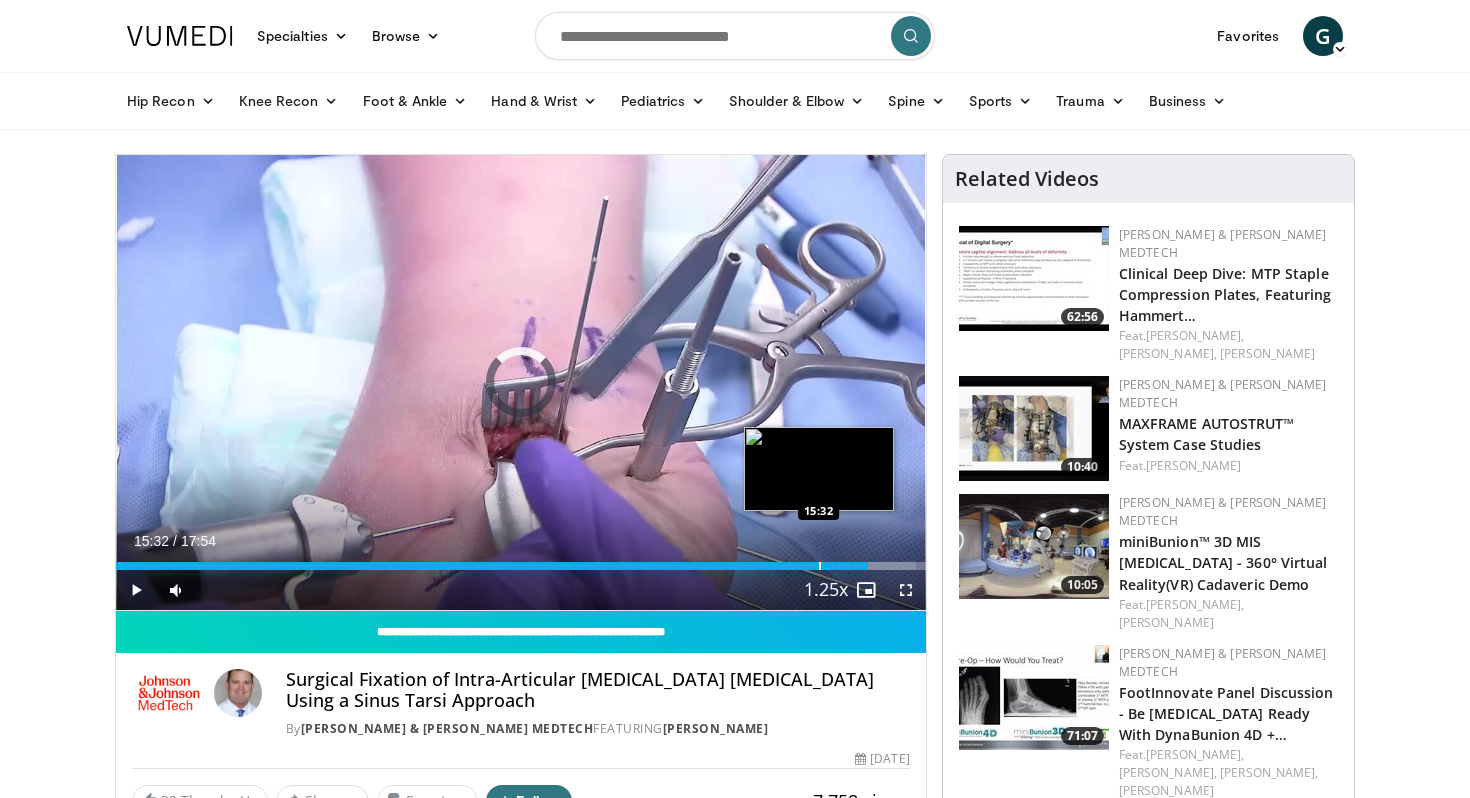 click at bounding box center (820, 566) 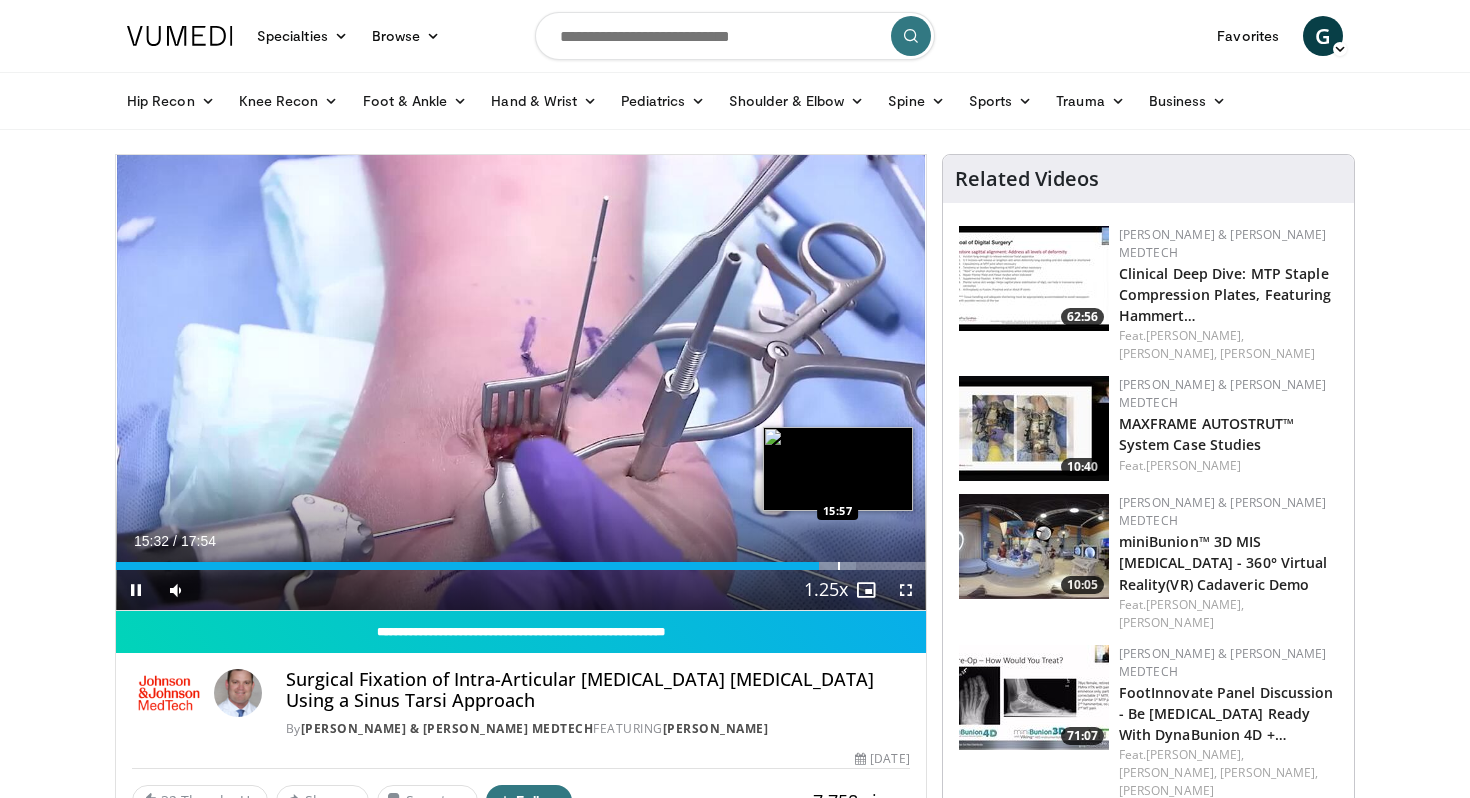 click at bounding box center (839, 566) 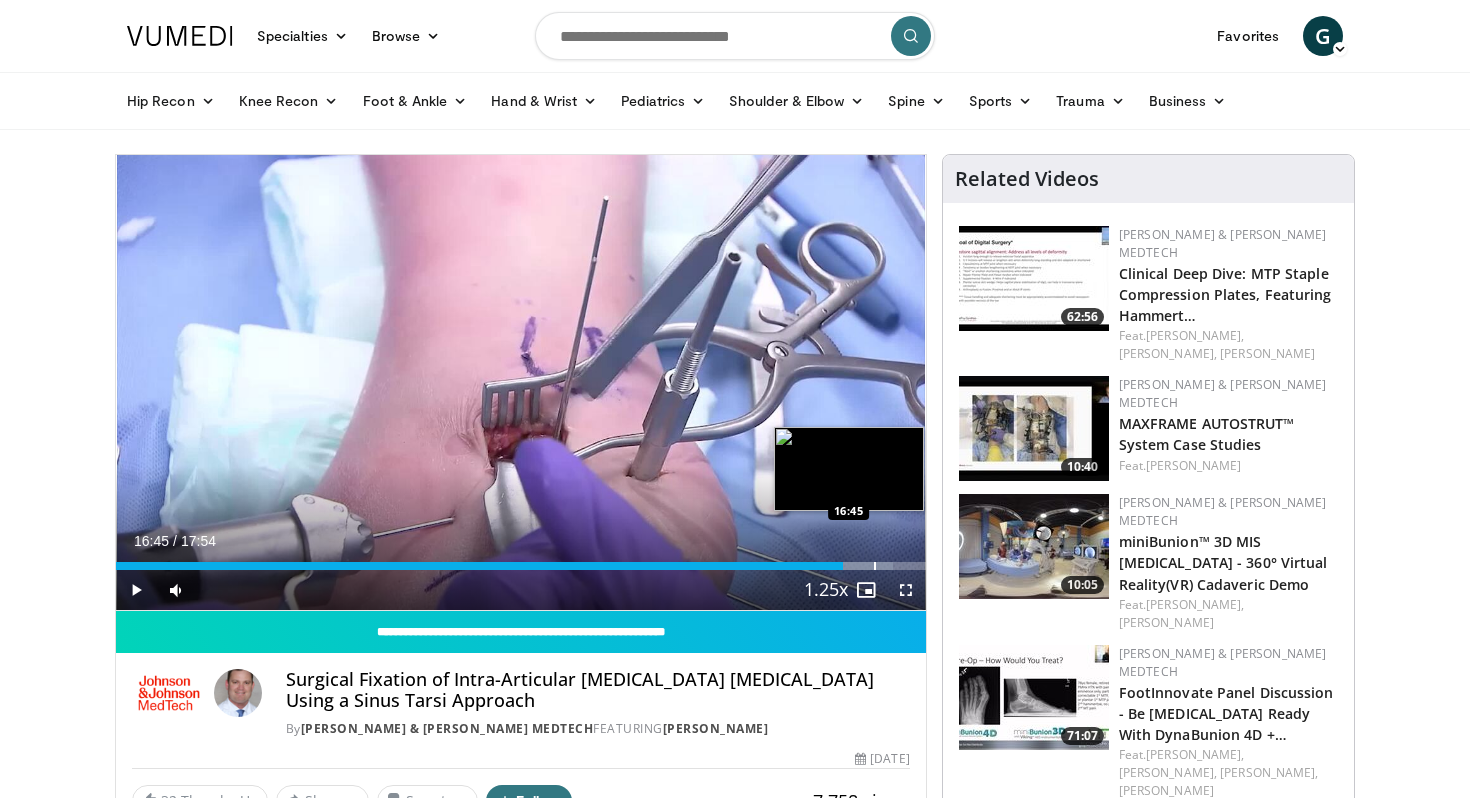click at bounding box center (875, 566) 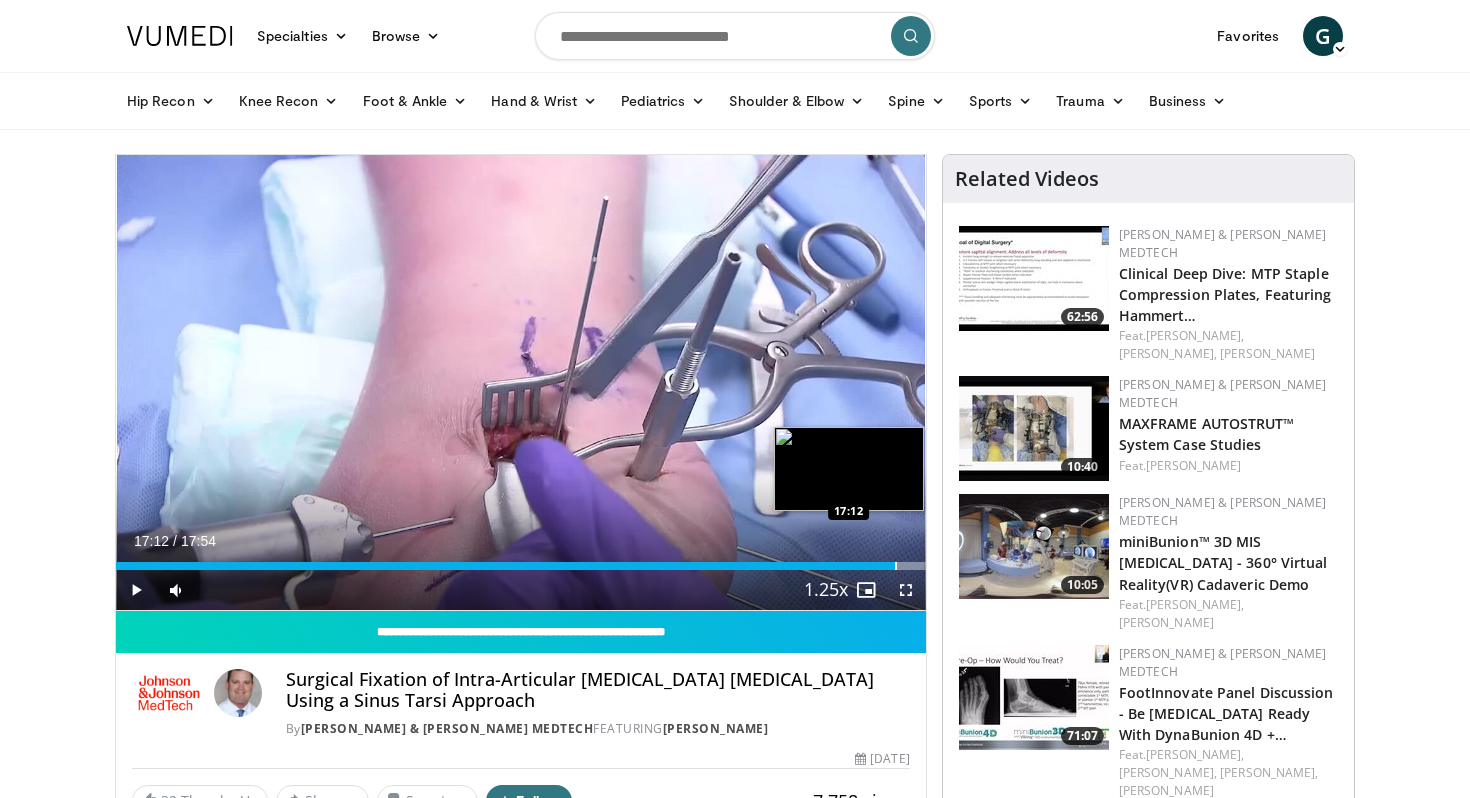 click at bounding box center (896, 566) 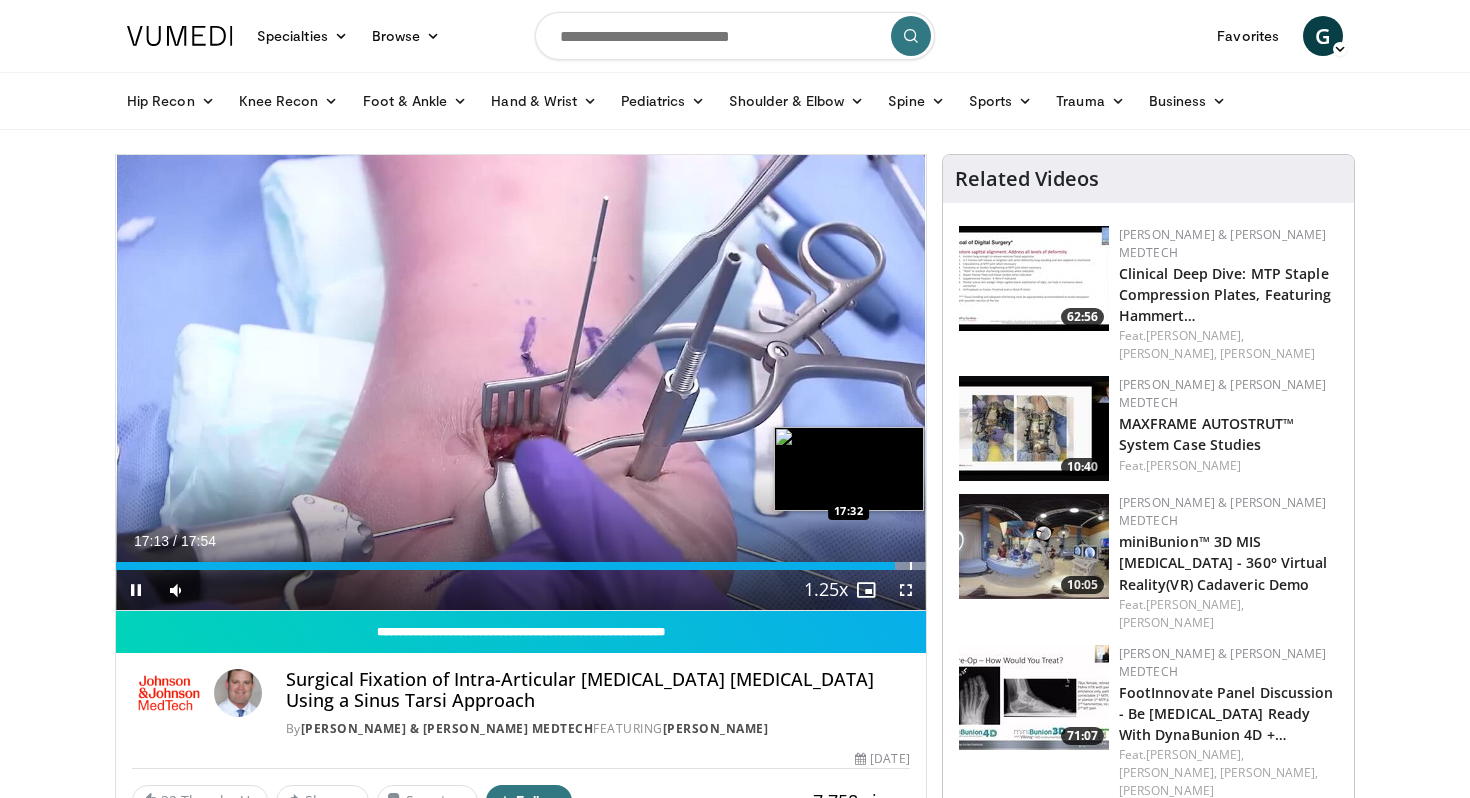 click at bounding box center [911, 566] 